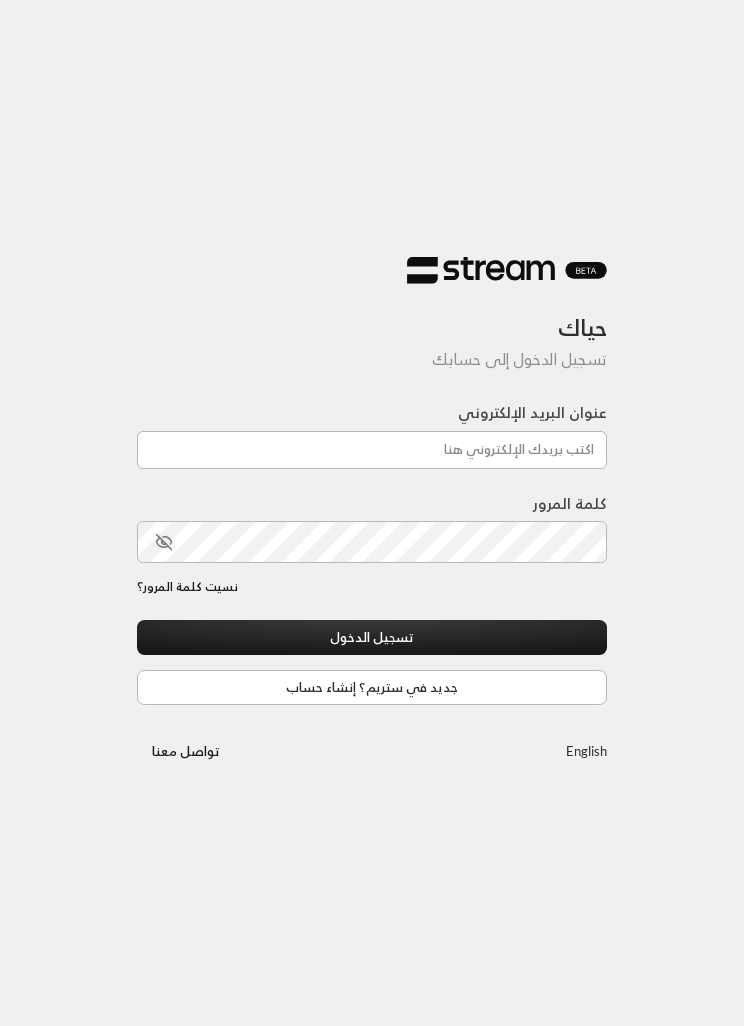 scroll, scrollTop: 0, scrollLeft: 0, axis: both 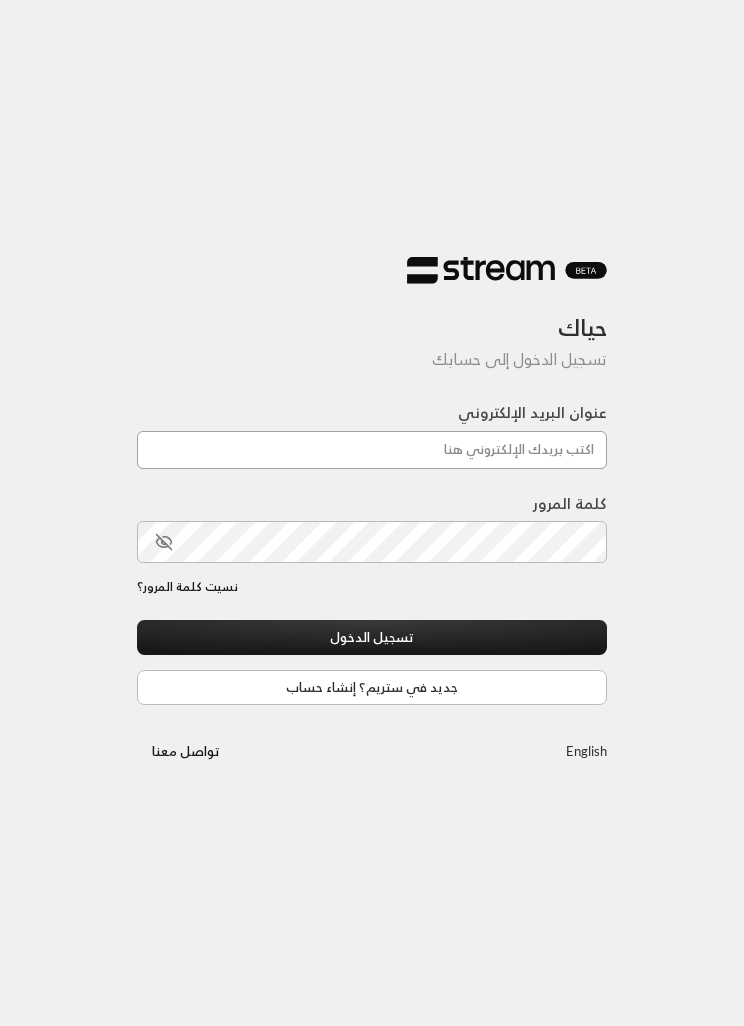 type on "[EMAIL_ADDRESS][DOMAIN_NAME]" 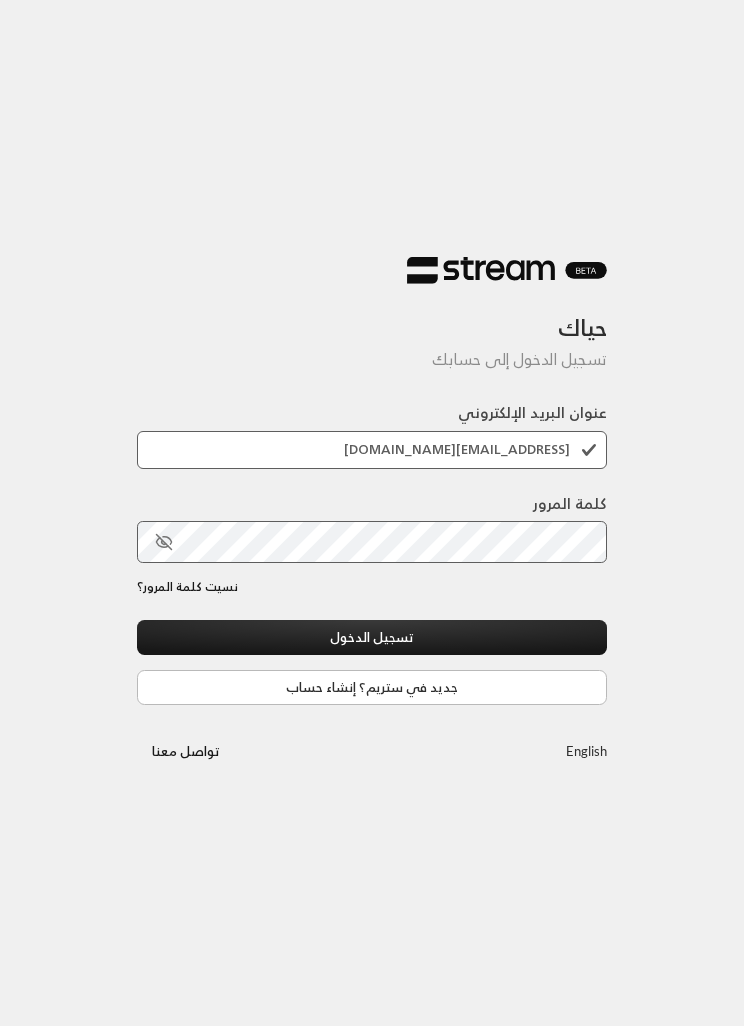 click on "تسجيل الدخول" at bounding box center [372, 637] 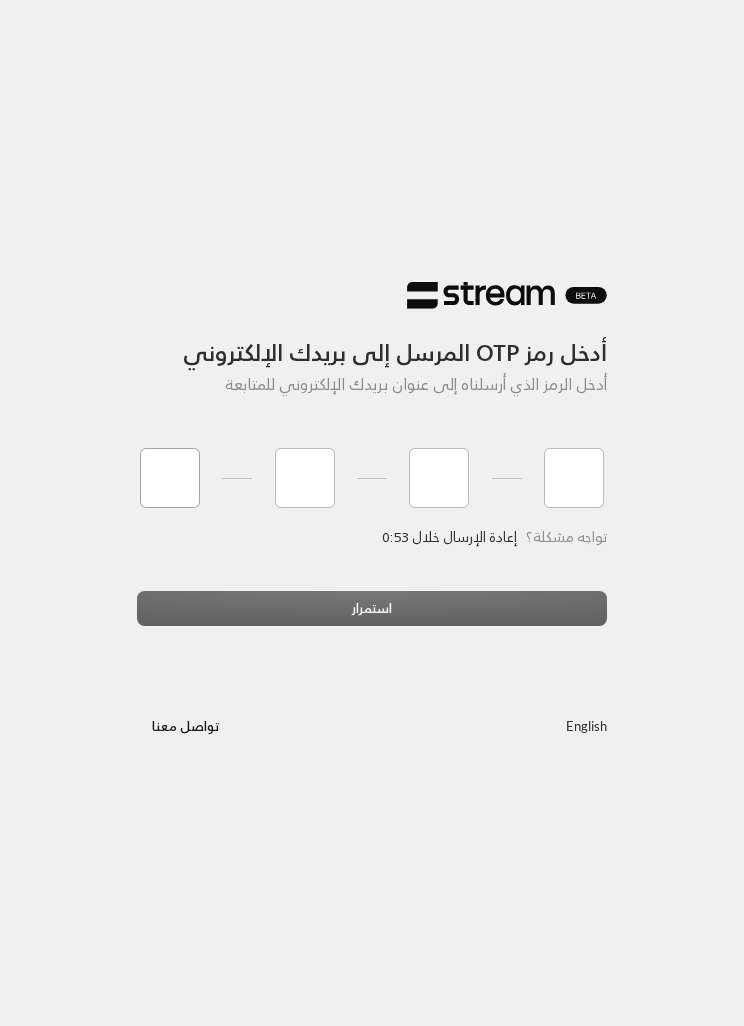 type on "7" 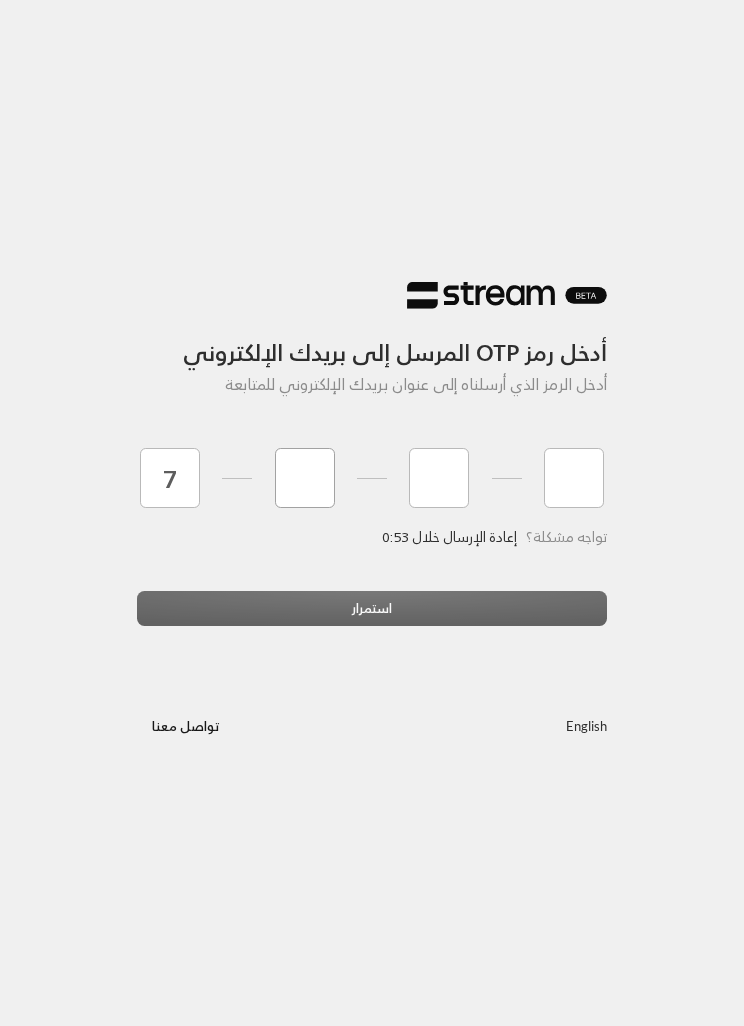 type on "3" 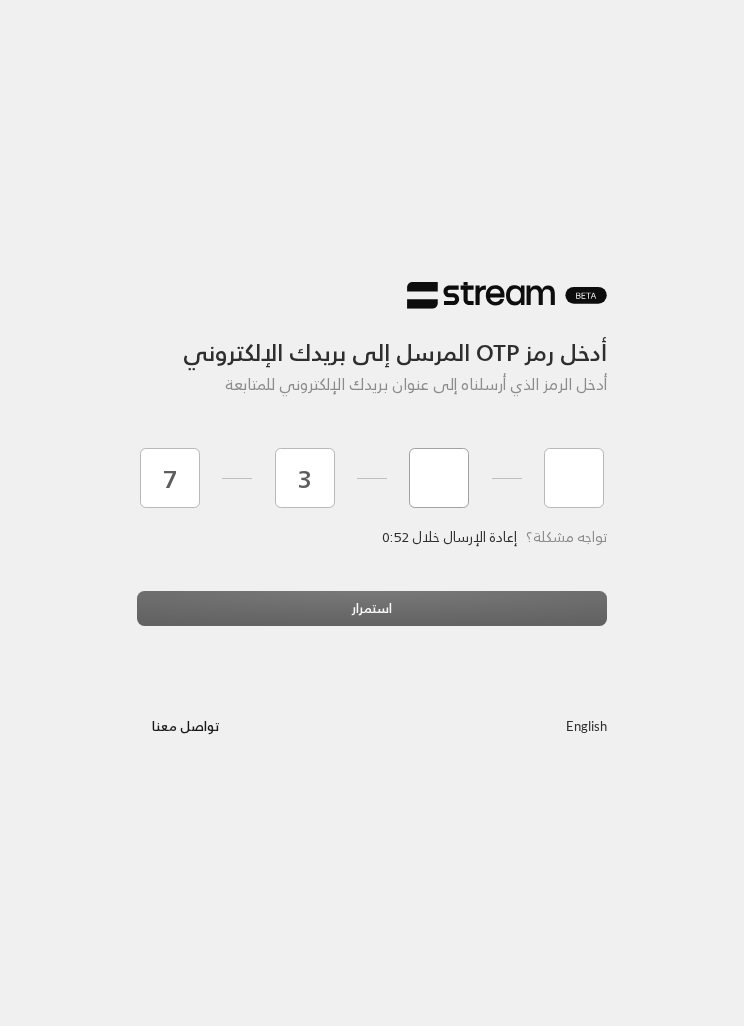 type on "8" 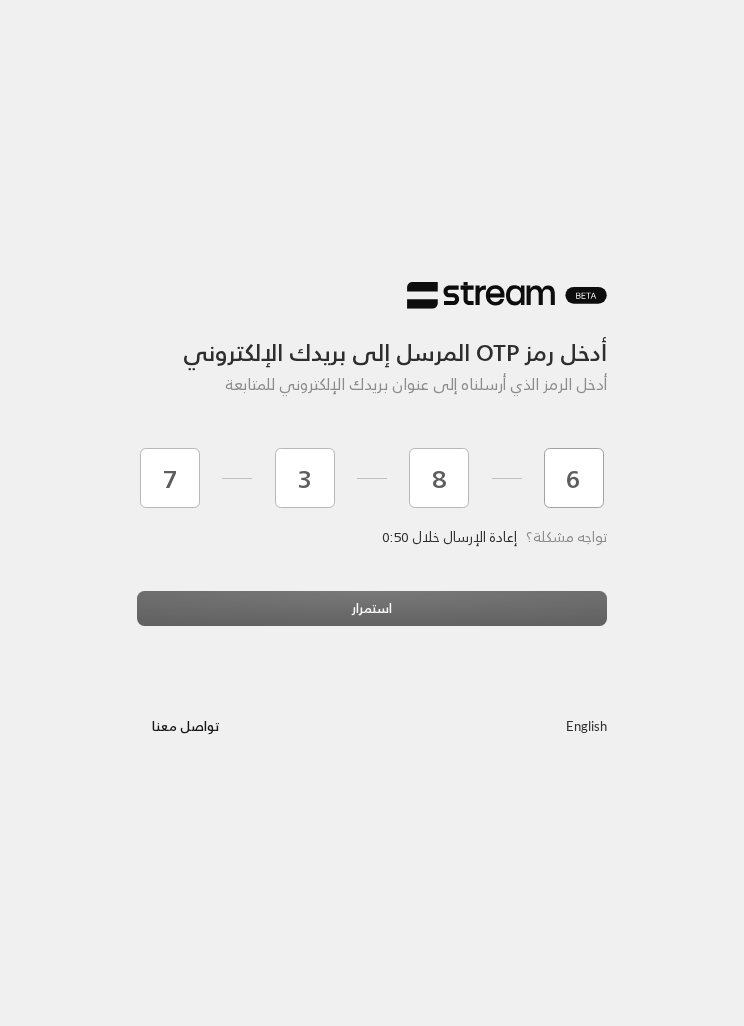 type on "6" 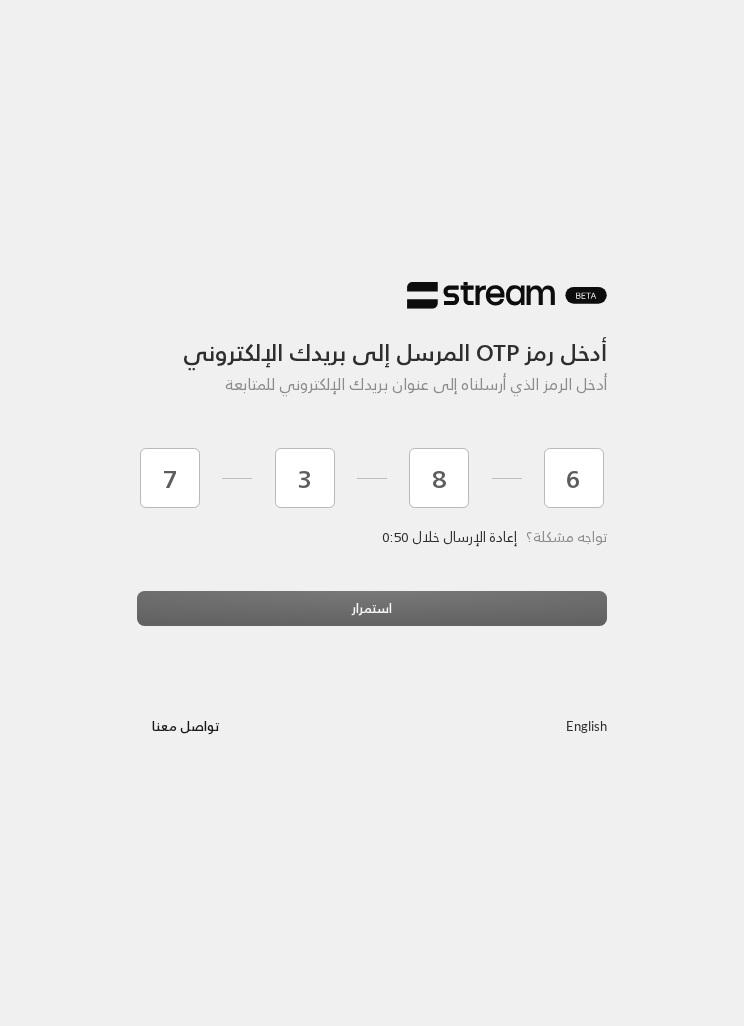 click on "استمرار" at bounding box center [372, 616] 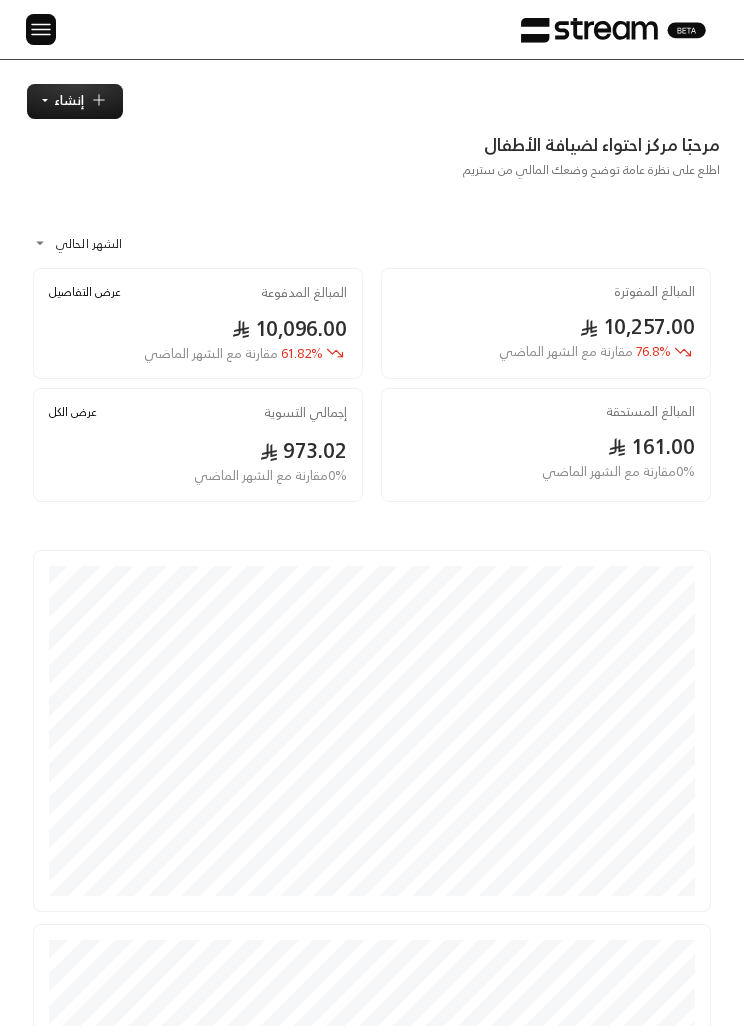 click 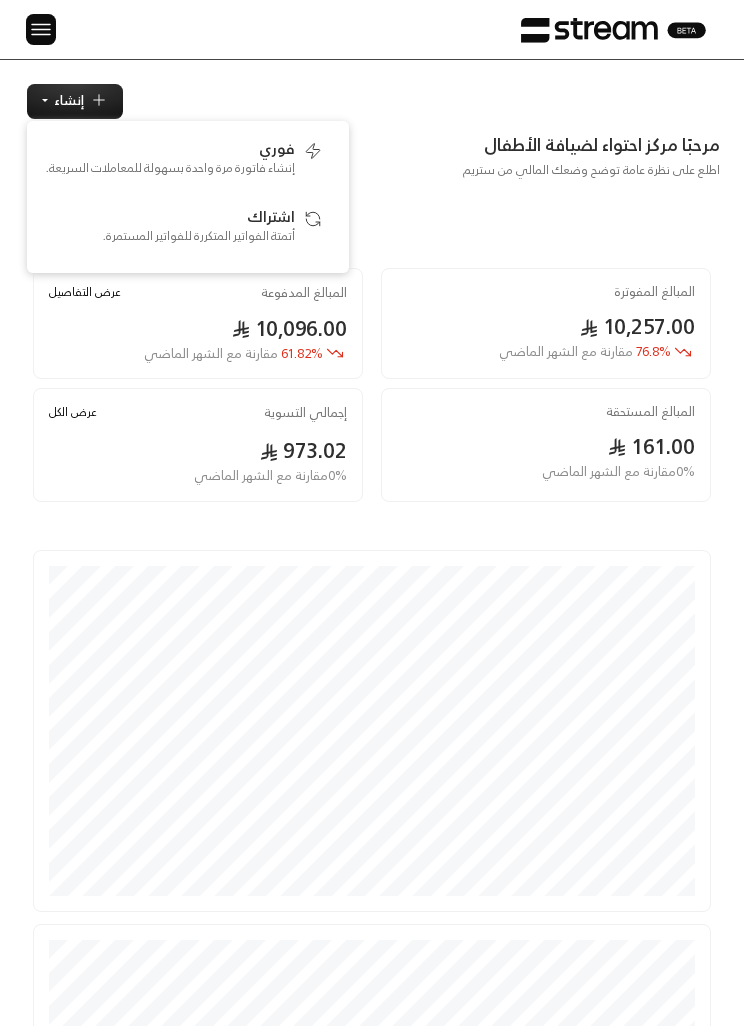 click at bounding box center [41, 29] 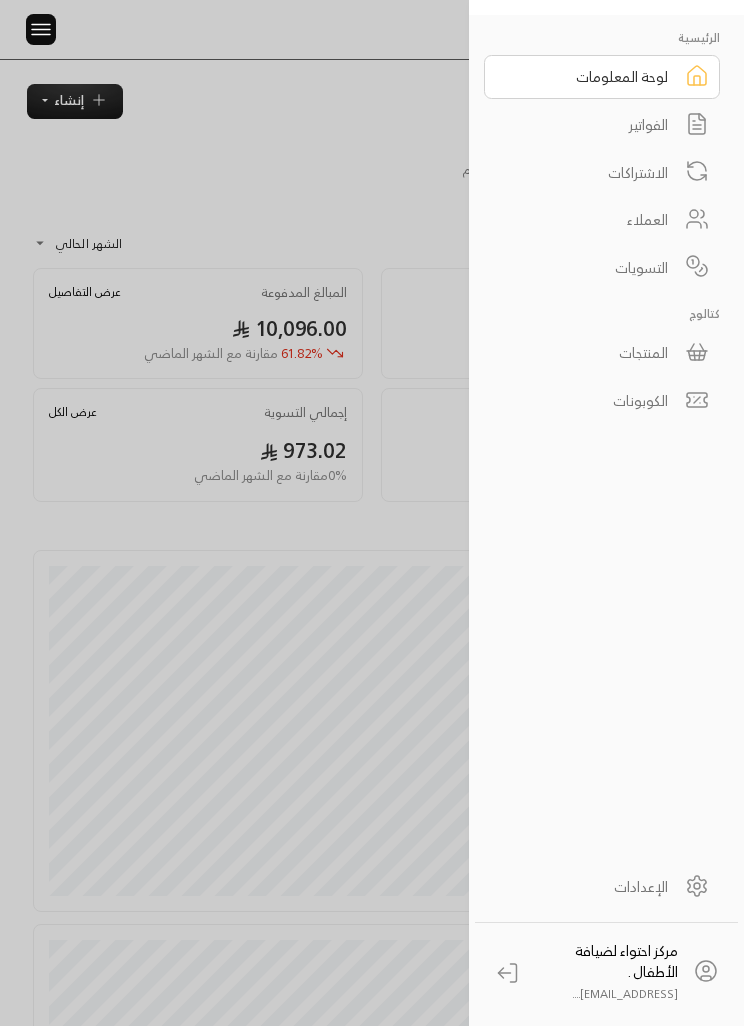 click at bounding box center (41, 29) 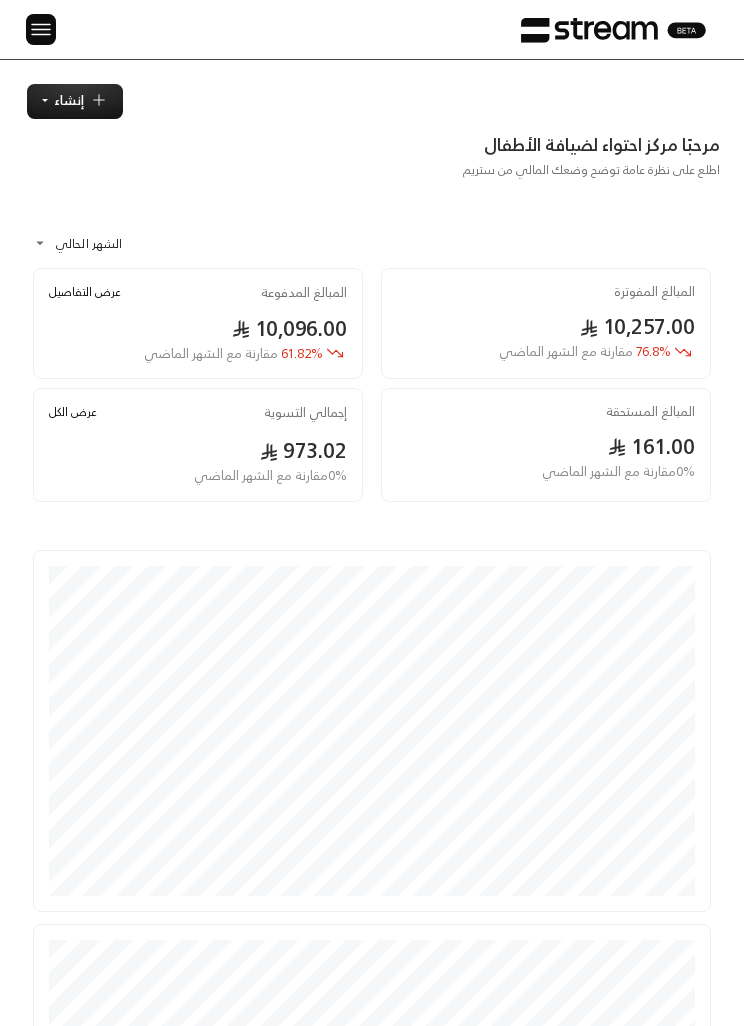 click at bounding box center (41, 29) 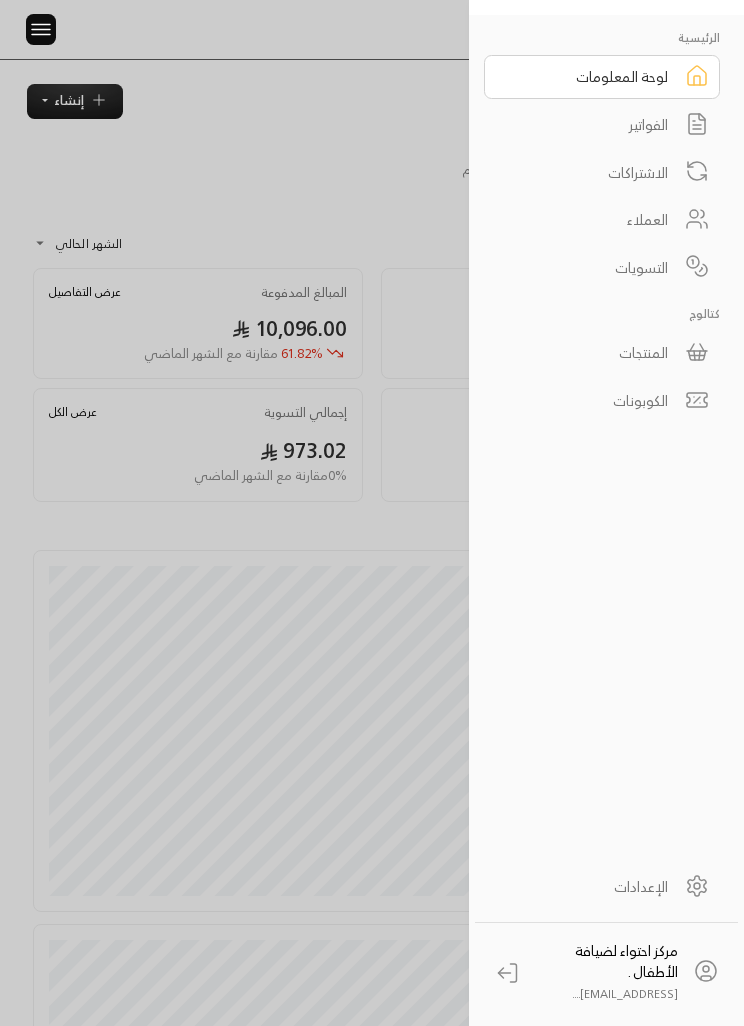 click on "الفواتير" at bounding box center (589, 124) 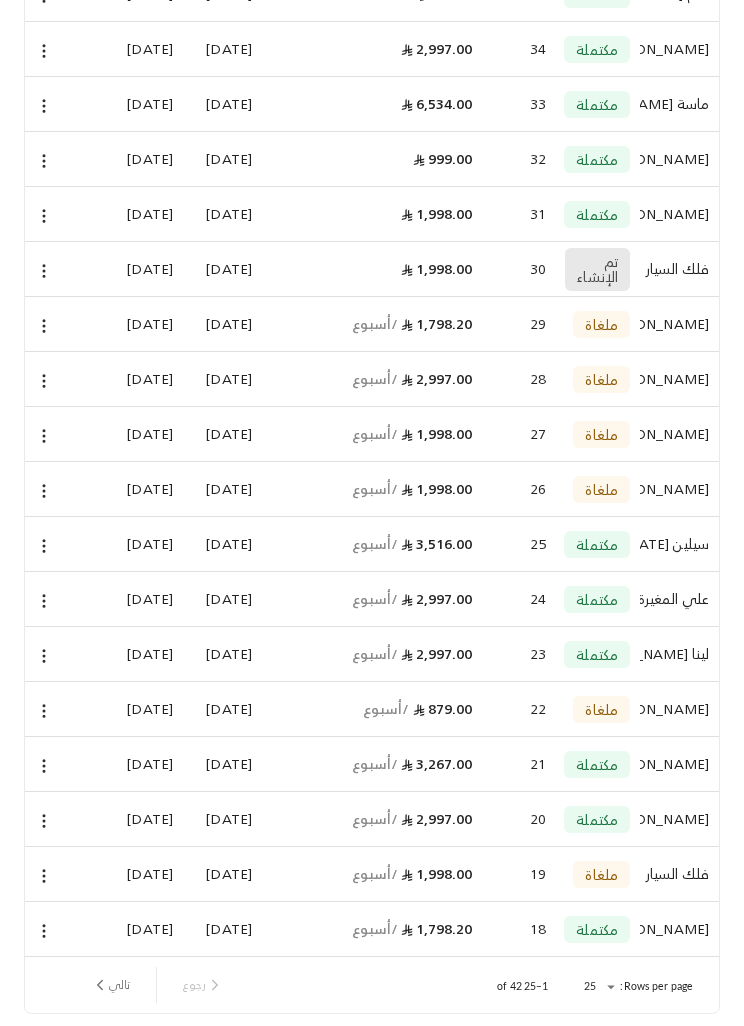 scroll, scrollTop: 723, scrollLeft: 0, axis: vertical 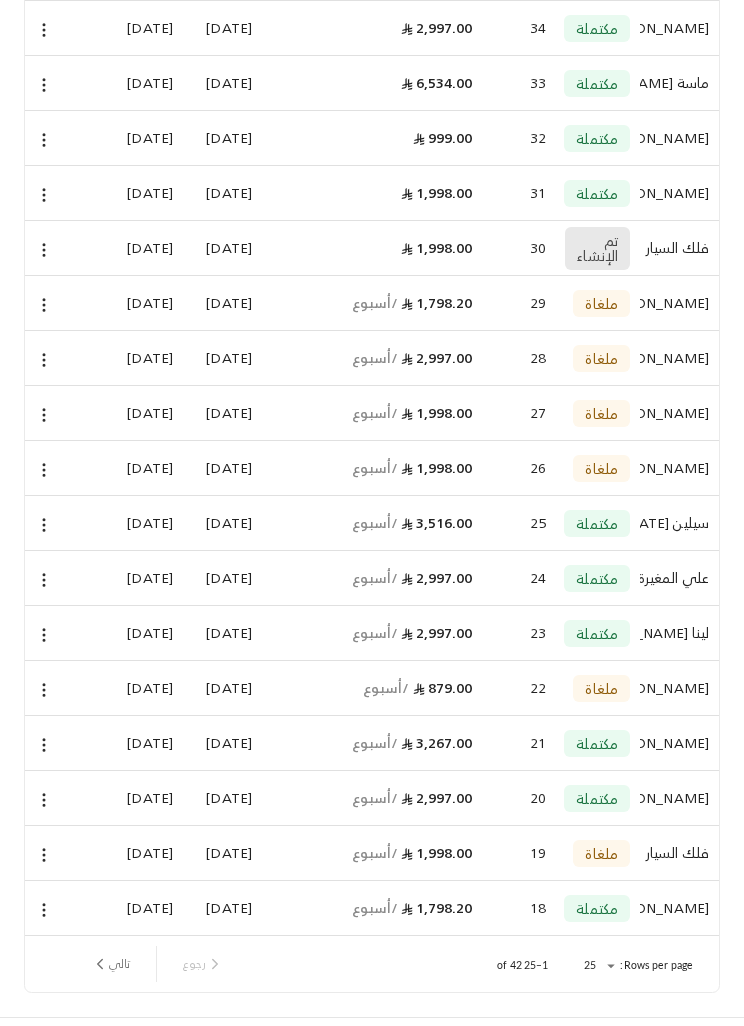 click on "تالي" at bounding box center [110, 964] 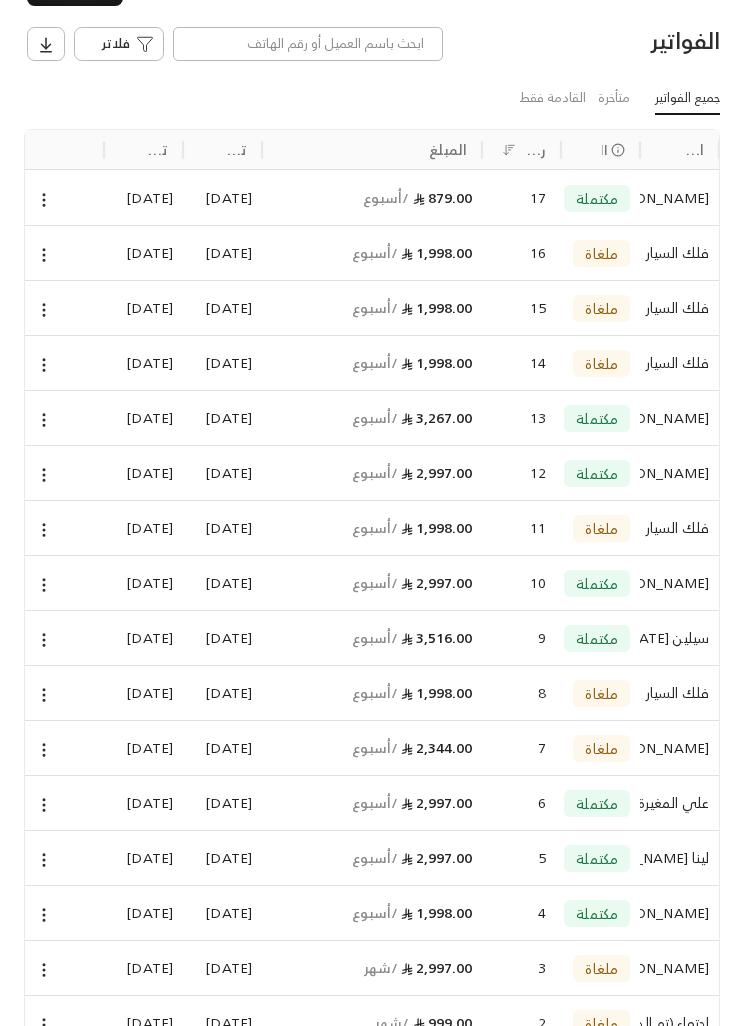 scroll, scrollTop: 283, scrollLeft: 0, axis: vertical 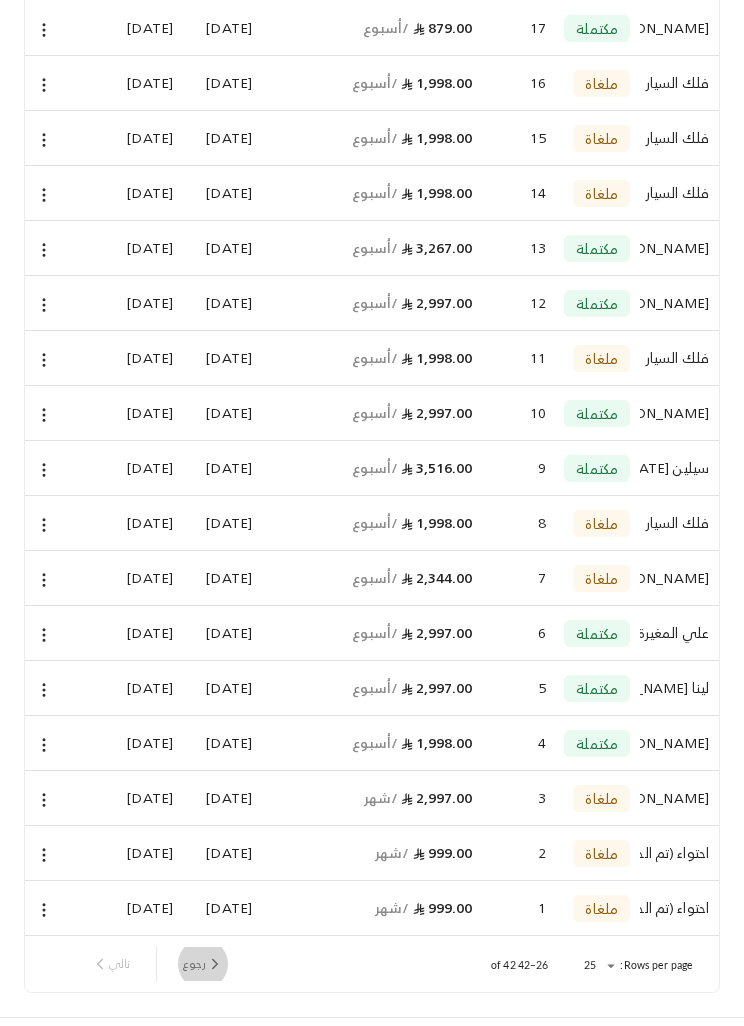 click on "رجوع" at bounding box center (203, 964) 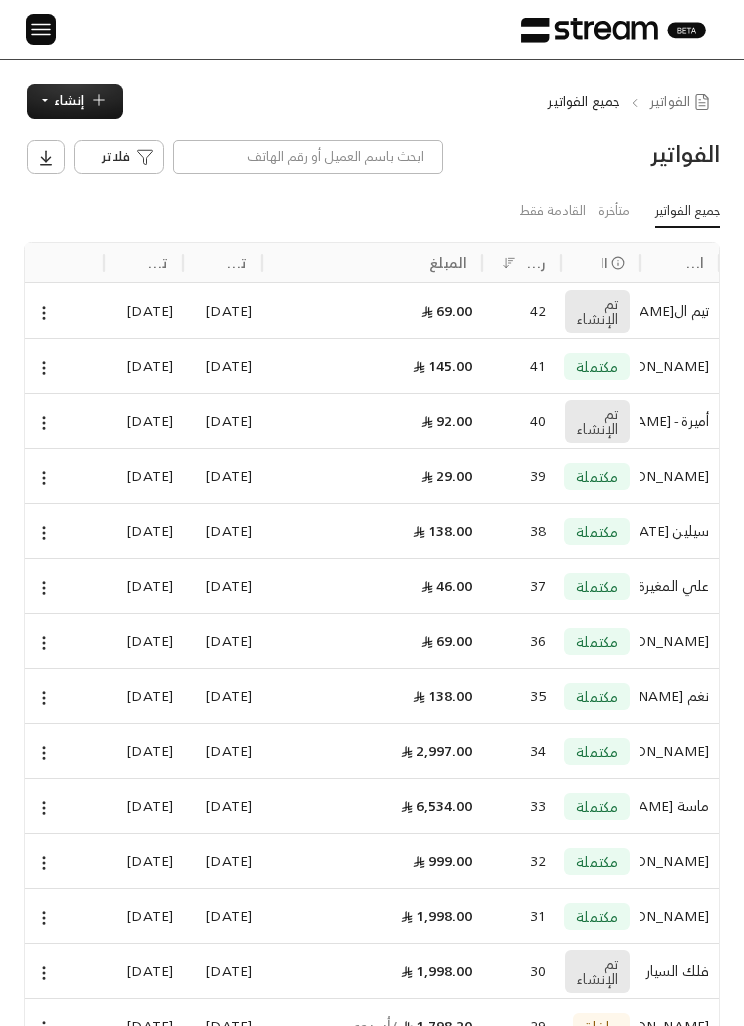 click 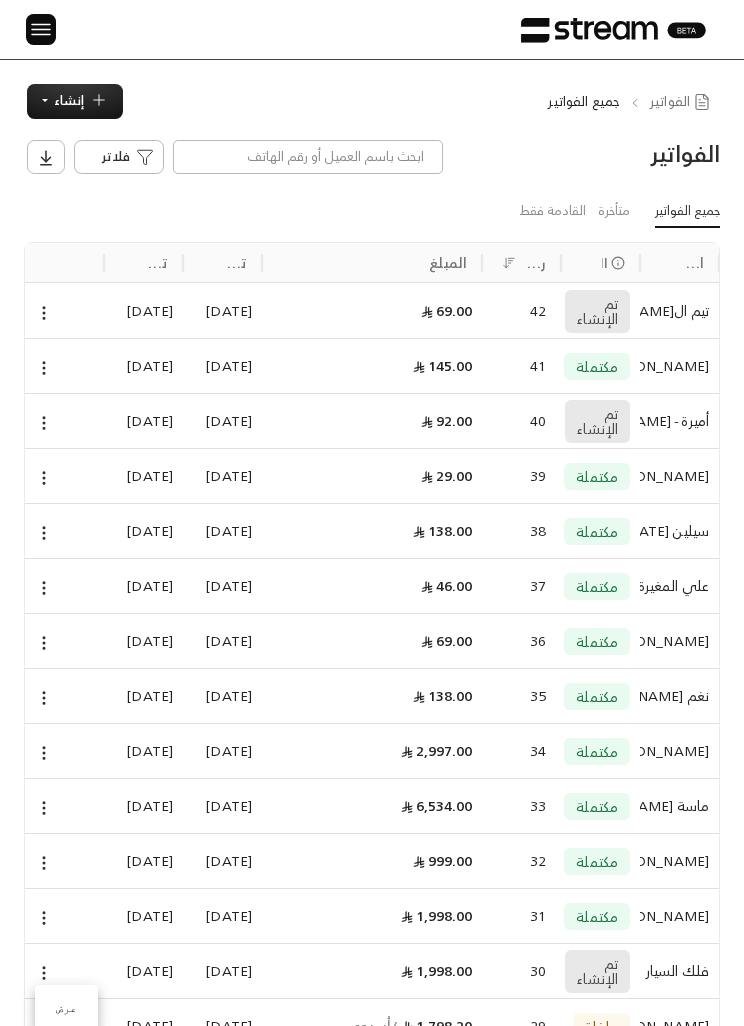 click on "عرض" at bounding box center [66, 1008] 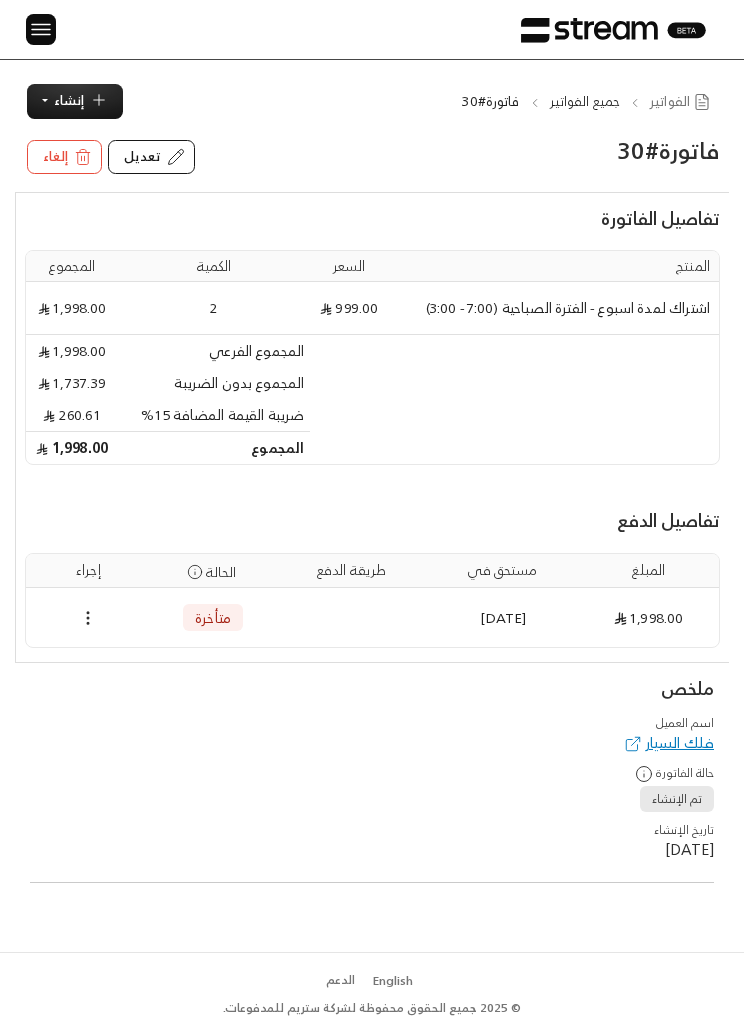 click 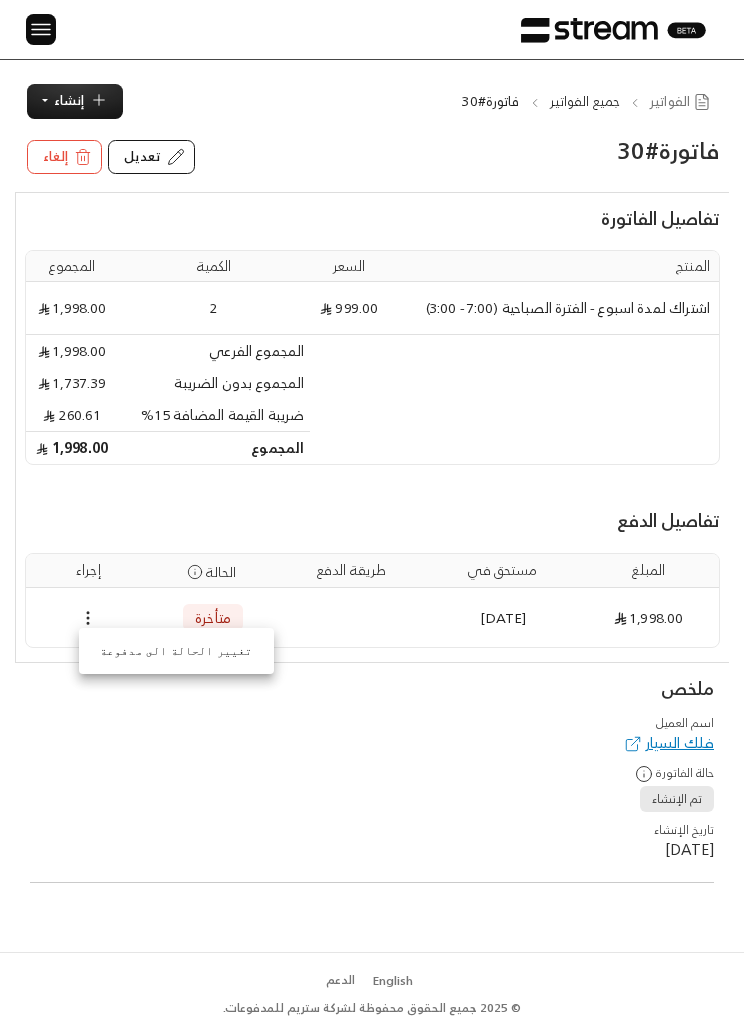 click on "تغيير الحالة الى مدفوعة" at bounding box center [176, 651] 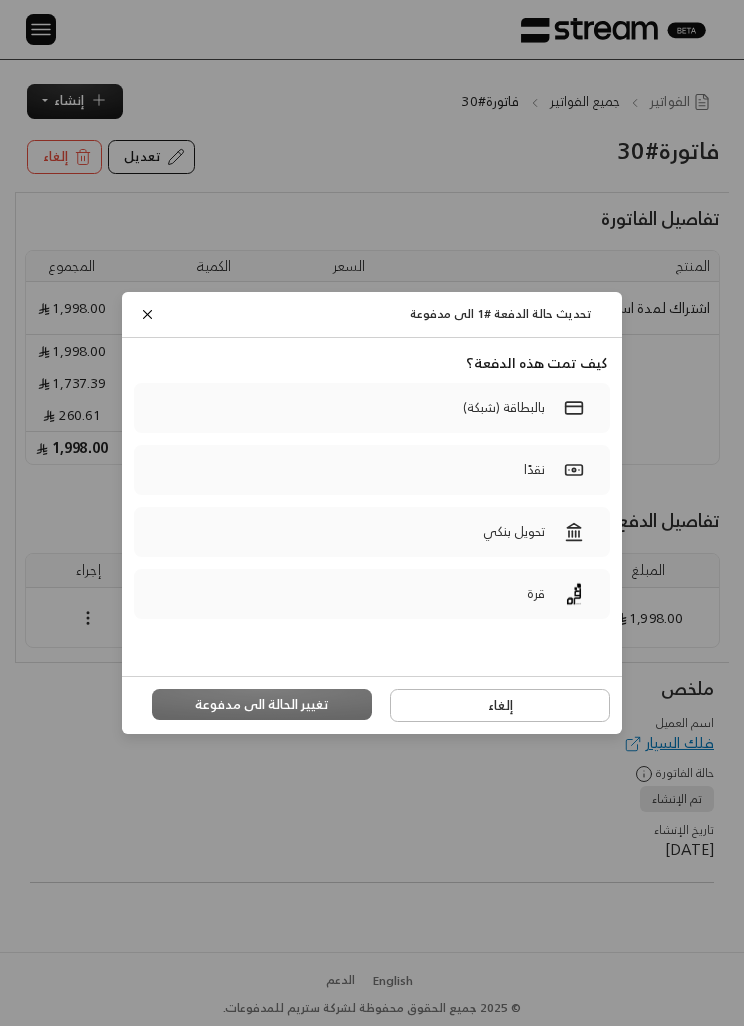 click on "تحويل بنكي" at bounding box center [372, 532] 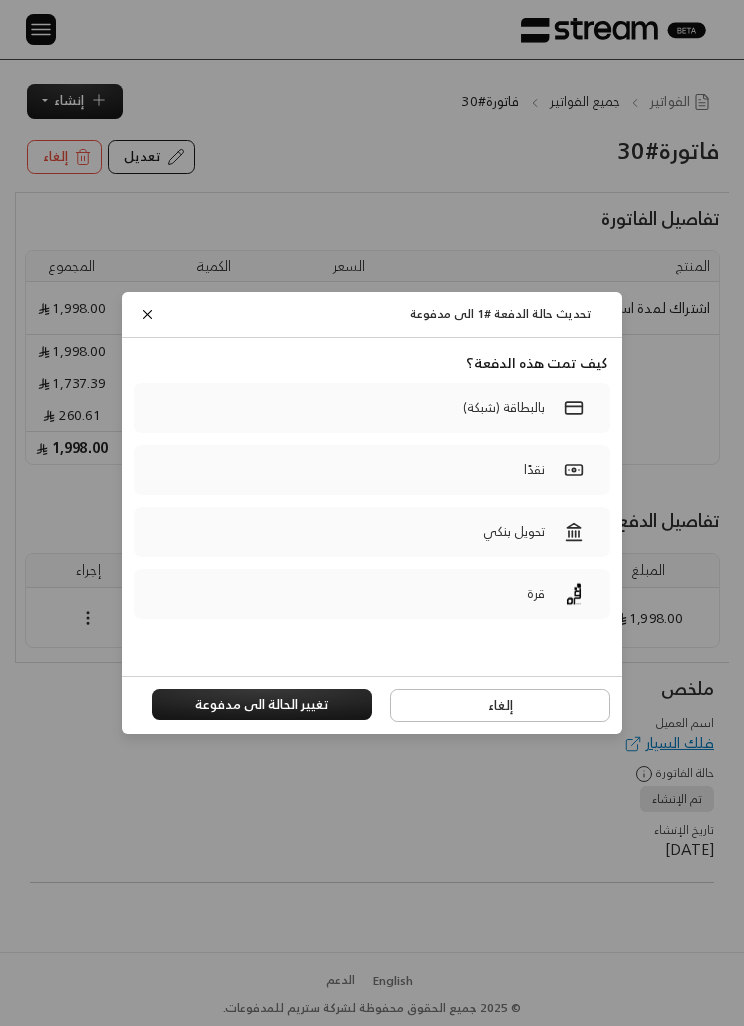 click on "تغيير الحالة الى مدفوعة" at bounding box center [262, 705] 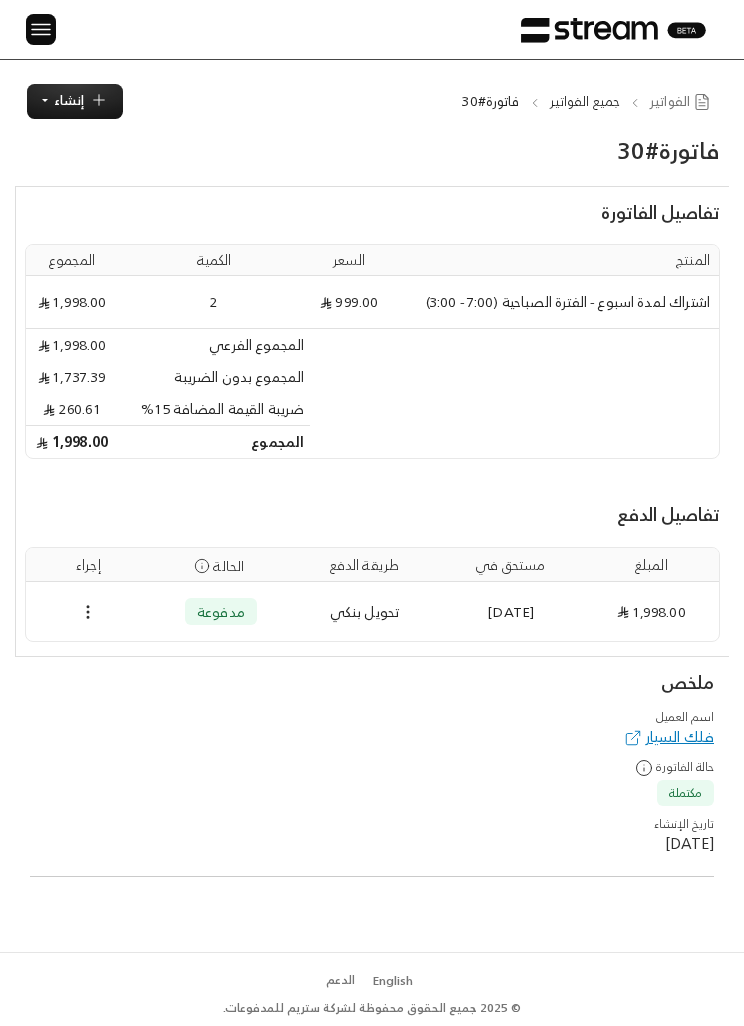 click at bounding box center [41, 29] 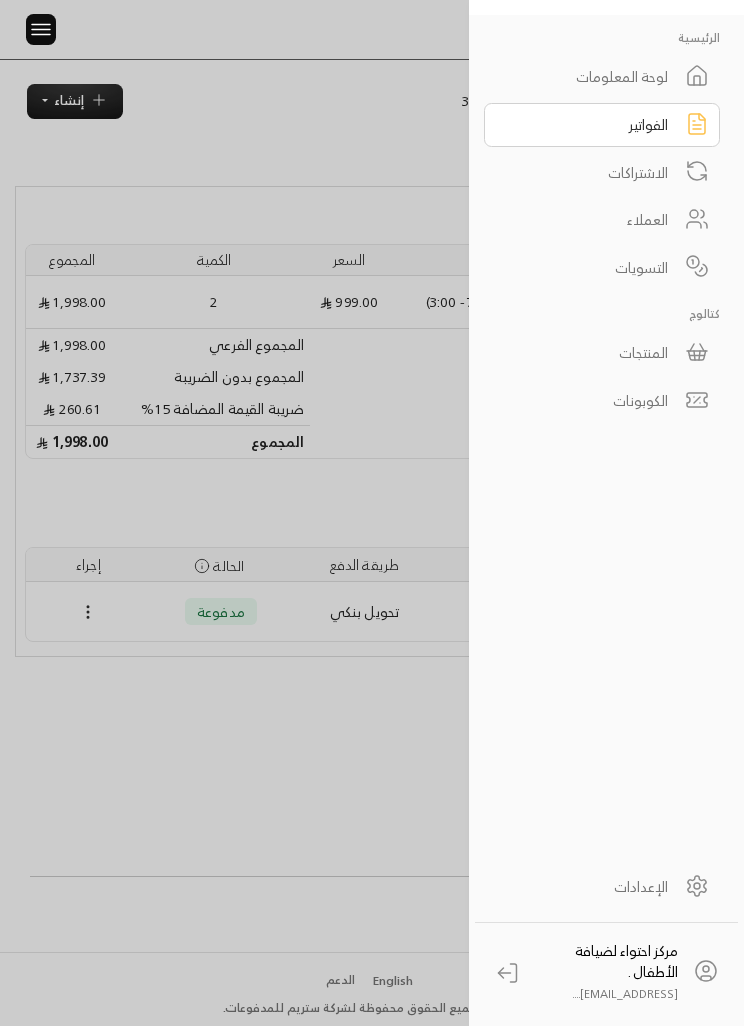 click on "الفواتير" at bounding box center [589, 124] 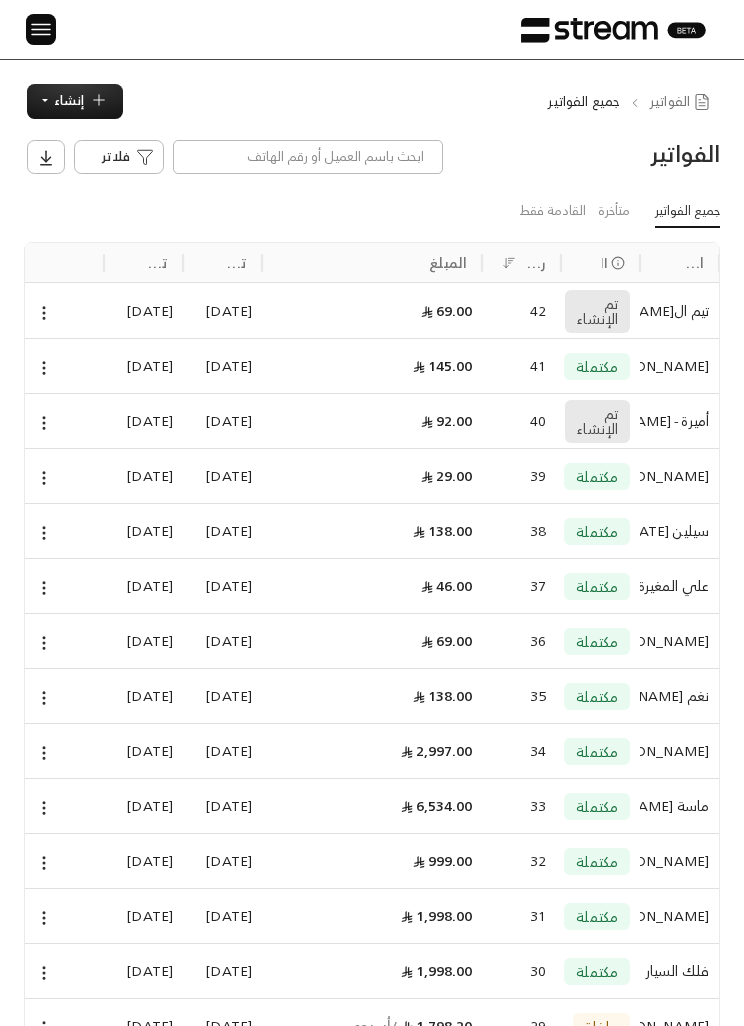 click at bounding box center [41, 29] 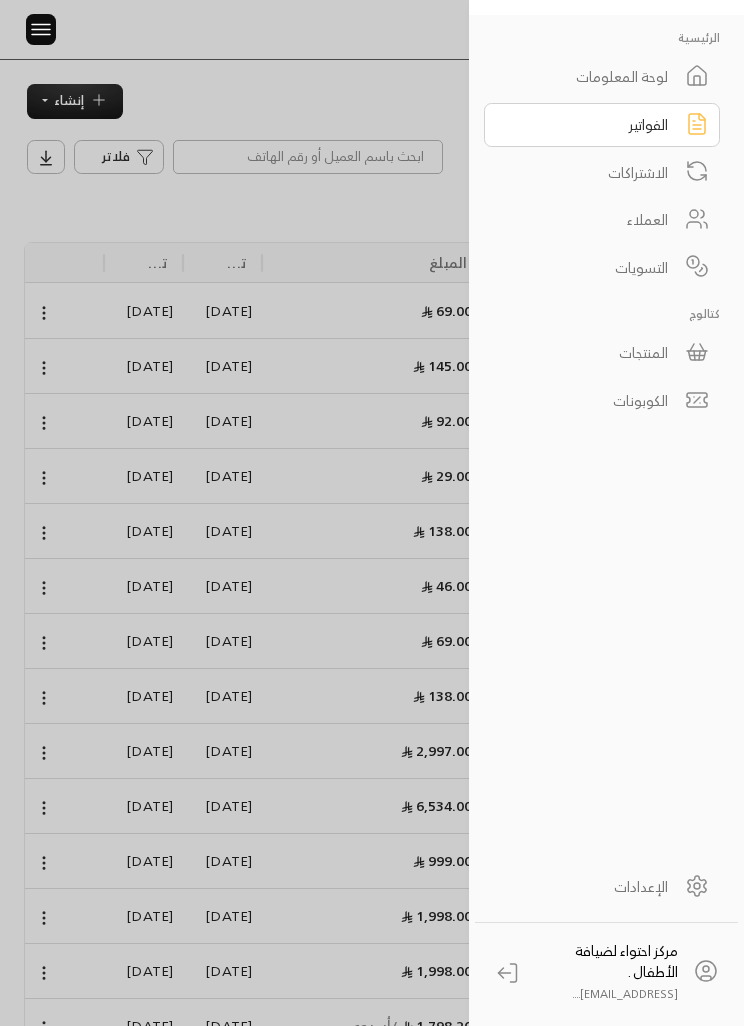 click on "المنتجات" at bounding box center [602, 353] 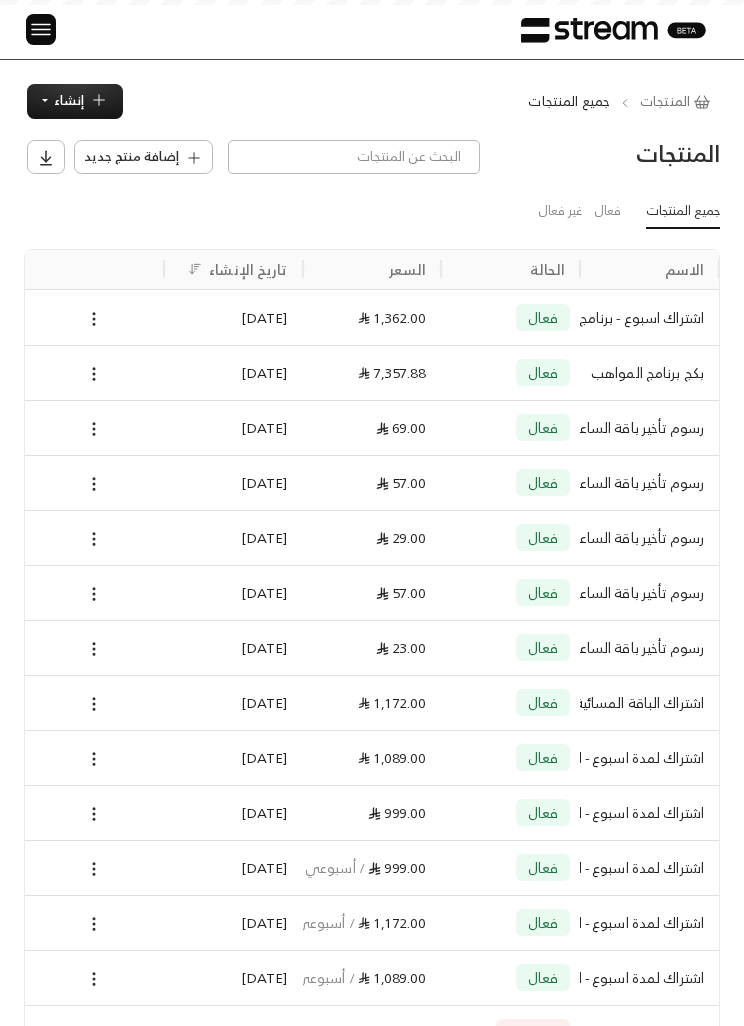 scroll, scrollTop: 0, scrollLeft: -1, axis: horizontal 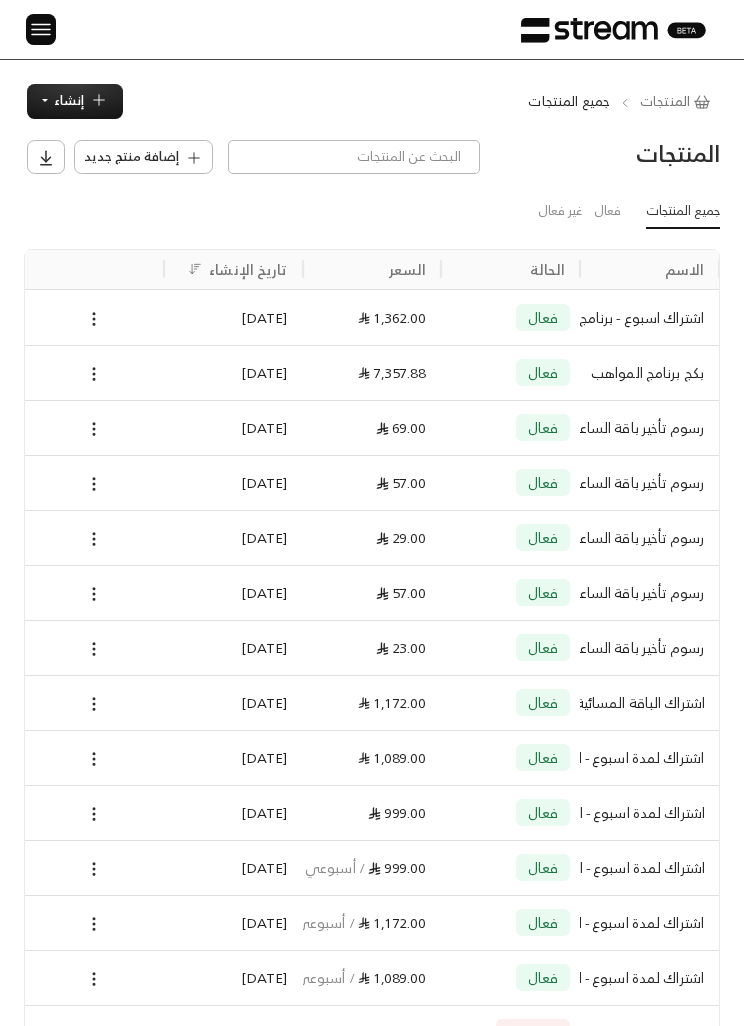 click at bounding box center [41, 29] 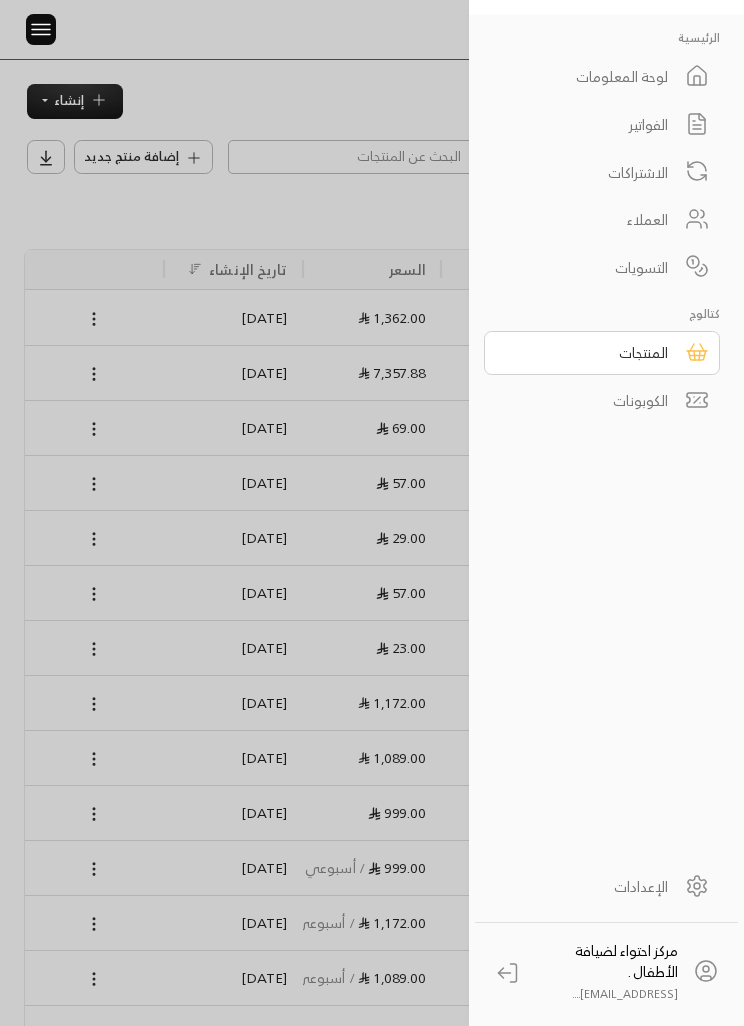 click on "العملاء" at bounding box center [602, 220] 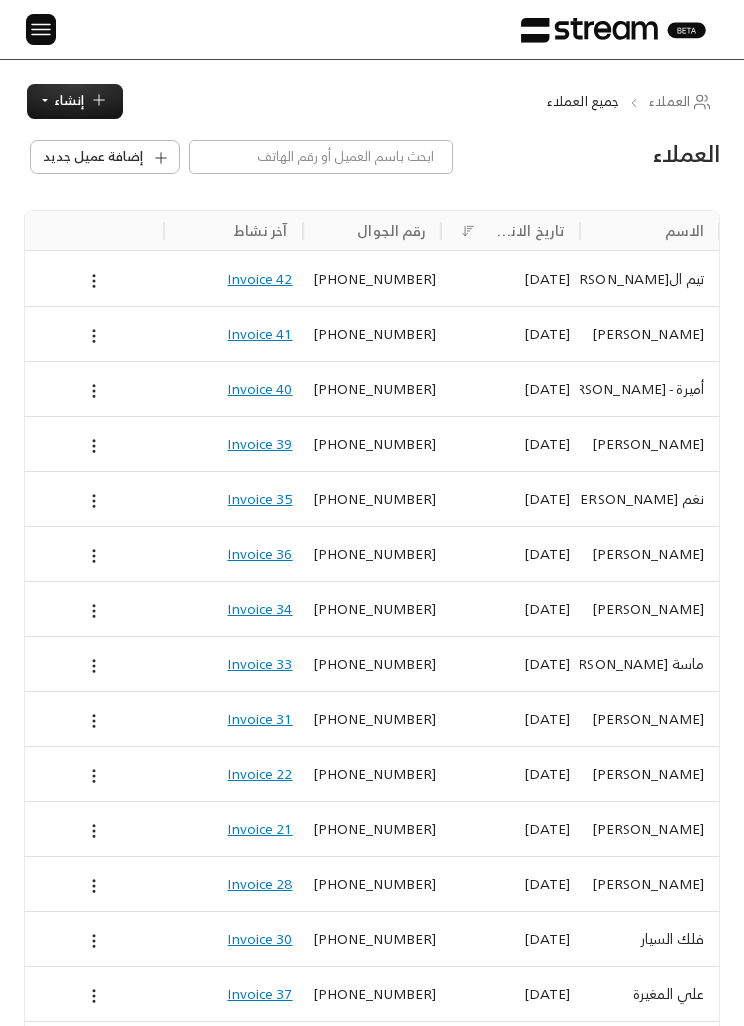 click 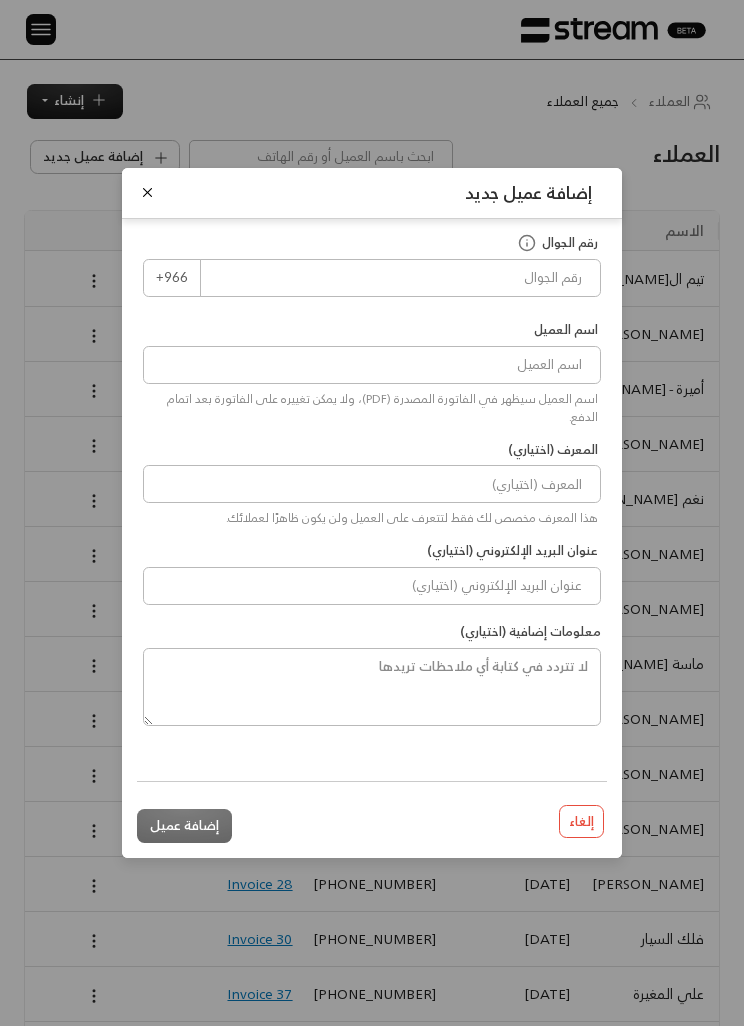 click on "إضافة عميل جديد رقم الجوال +966 اسم العميل اسم العميل سيظهر في الفاتورة المصدرة (PDF)، ولا يمكن تغييره على الفاتورة بعد اتمام الدفع. المعرف (اختياري) هذا المعرف مخصص لك فقط لتتعرف على العميل ولن يكون ظاهرًا لعملائك. عنوان البريد الإلكتروني (اختياري) معلومات إضافية (اختياري) إلغاء إضافة عميل" at bounding box center (372, 513) 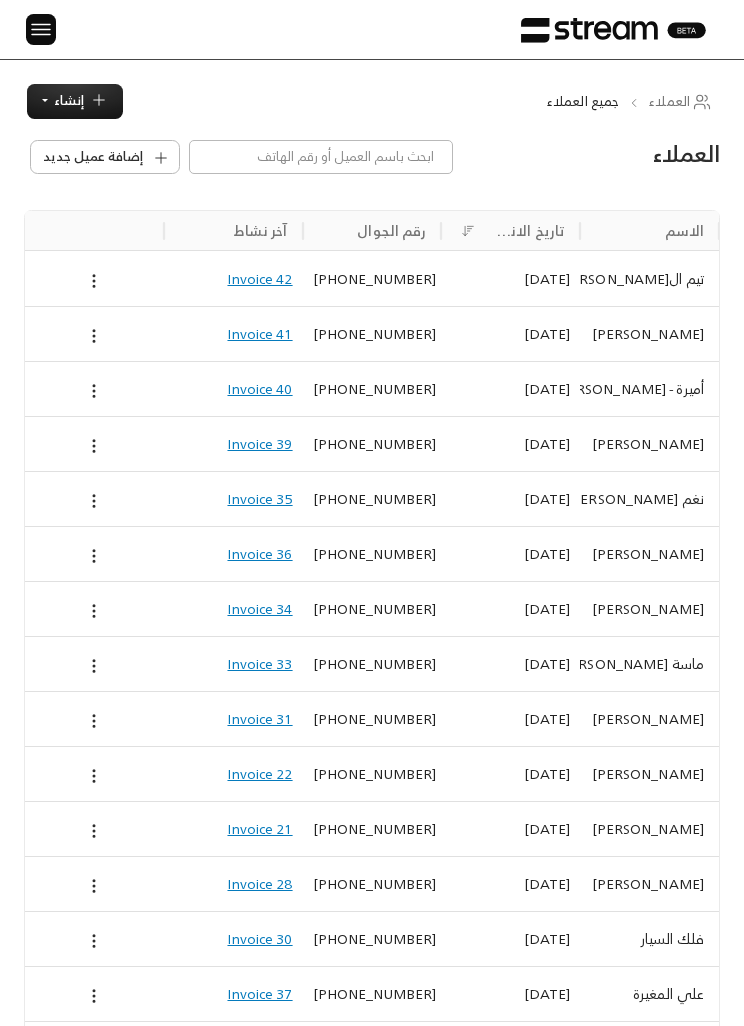 click 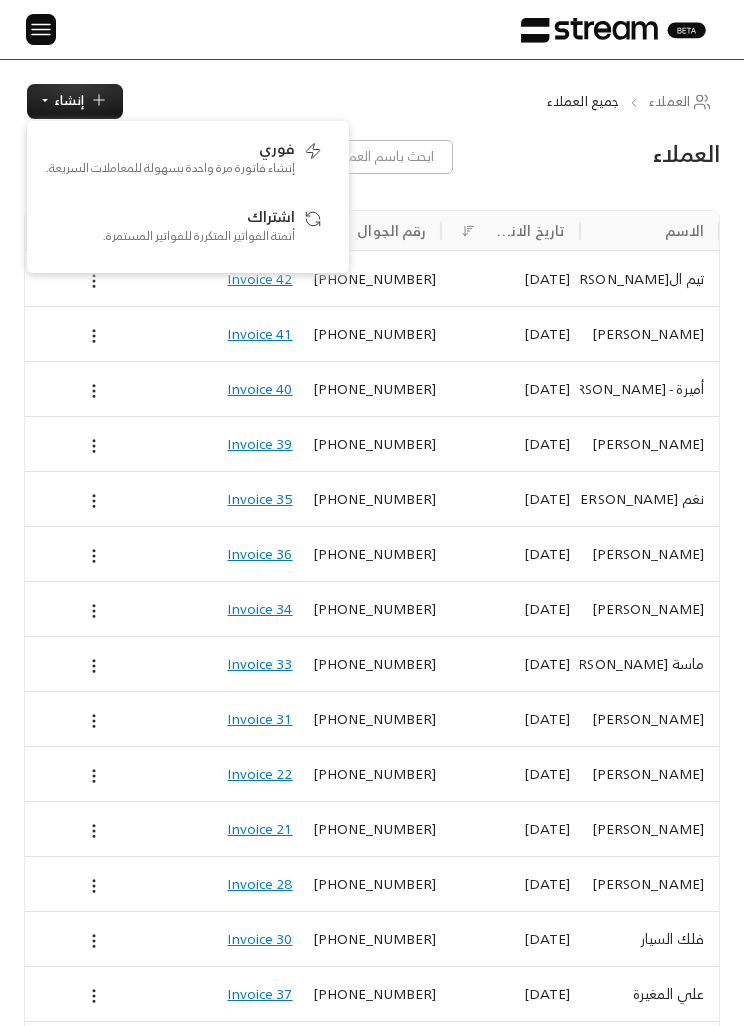 click on "العملاء جميع العملاء إنشاء   فوري إنشاء فاتورة مرة واحدة بسهولة للمعاملات السريعة. اشتراك أتمتة الفواتير المتكررة للفواتير المستمرة. العملاء إضافة عميل جديد الاسم تاريخ الانضمام رقم الجوال آخر نشاط تيم ال[PERSON_NAME]  [DATE] [PHONE_NUMBER] Invoice 42 [PERSON_NAME] [DATE] [PHONE_NUMBER] Invoice 41 أميرة - [PERSON_NAME]  [DATE] [PHONE_NUMBER] Invoice 40 [PERSON_NAME]  [DATE] [PHONE_NUMBER] Invoice 39 نغم [PERSON_NAME]   [DATE] [PHONE_NUMBER] Invoice 35 [PERSON_NAME]  [DATE] [PHONE_NUMBER] Invoice 36 [PERSON_NAME]  [DATE] [PHONE_NUMBER] Invoice 34 ماسة [PERSON_NAME]  [DATE] [PHONE_NUMBER] Invoice 33 [PERSON_NAME]  [DATE] [PHONE_NUMBER] Invoice 31 [PERSON_NAME]  [DATE] [PHONE_NUMBER] Invoice 22 [PERSON_NAME] [DATE] [PHONE_NUMBER]" at bounding box center [372, 691] 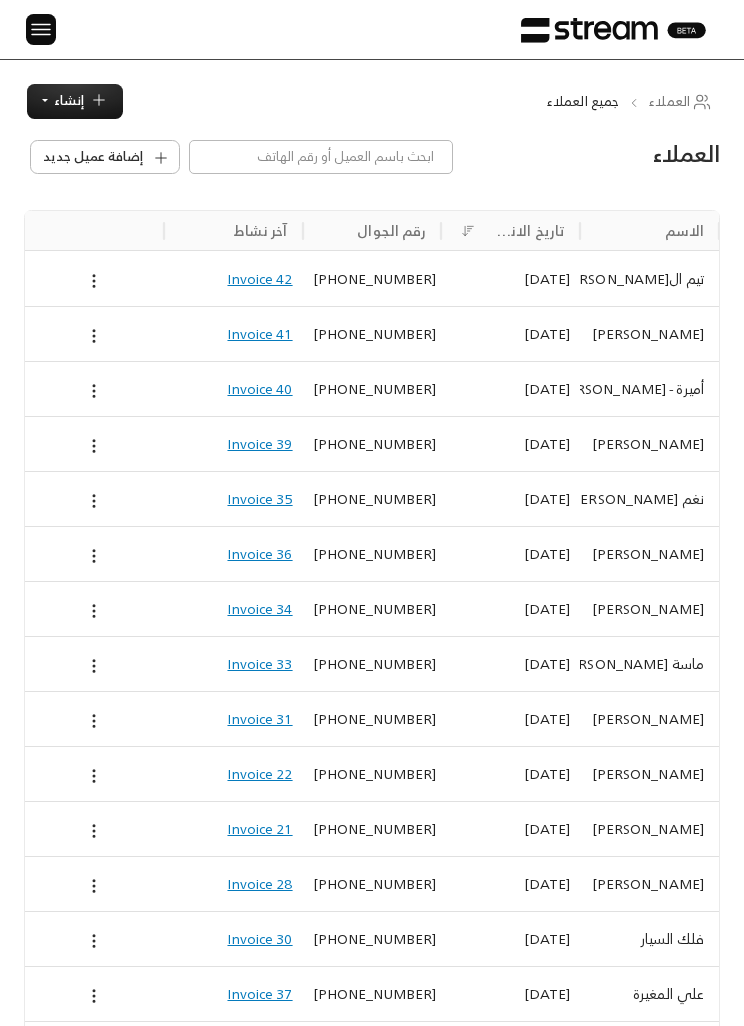 click at bounding box center [41, 29] 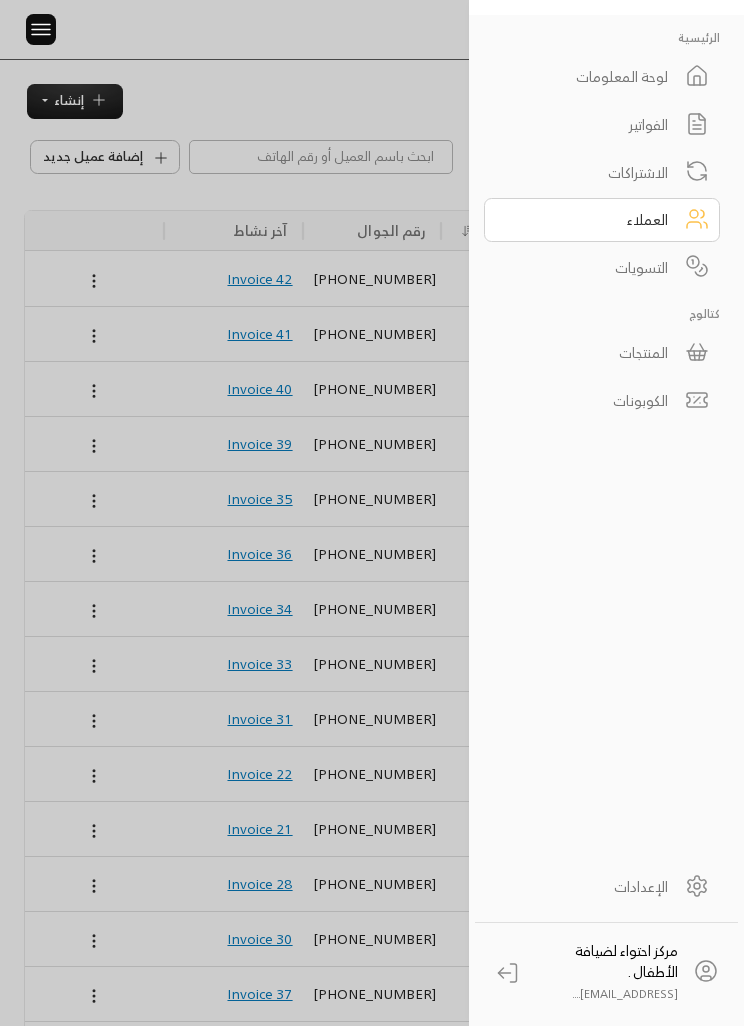 click on "الفواتير" at bounding box center (602, 125) 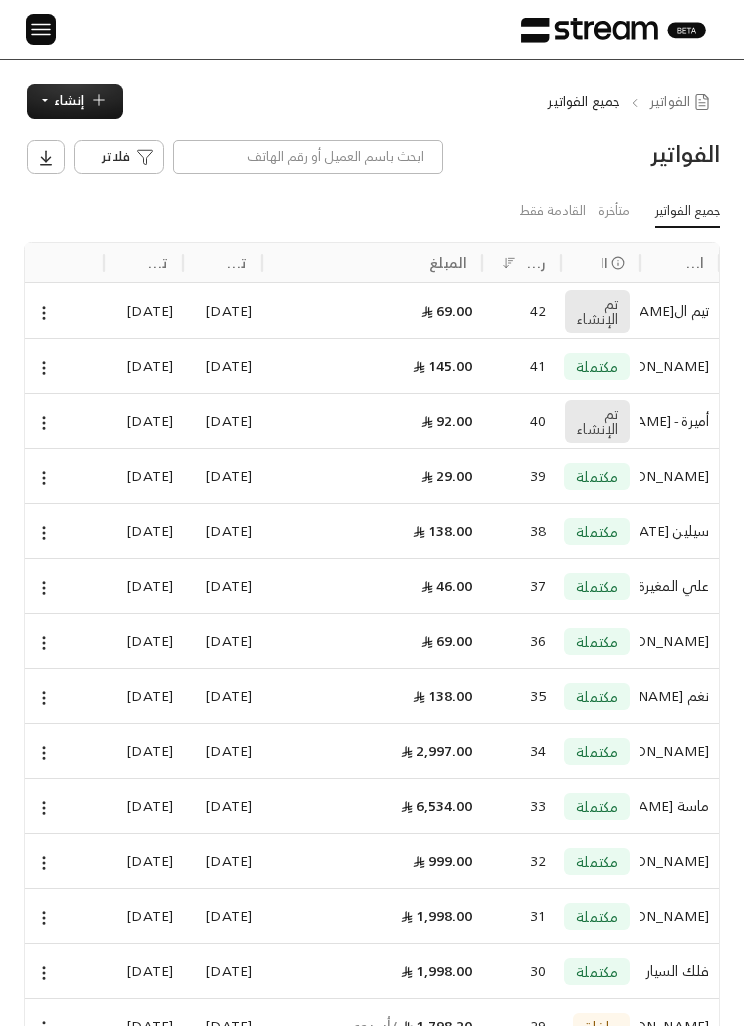 click 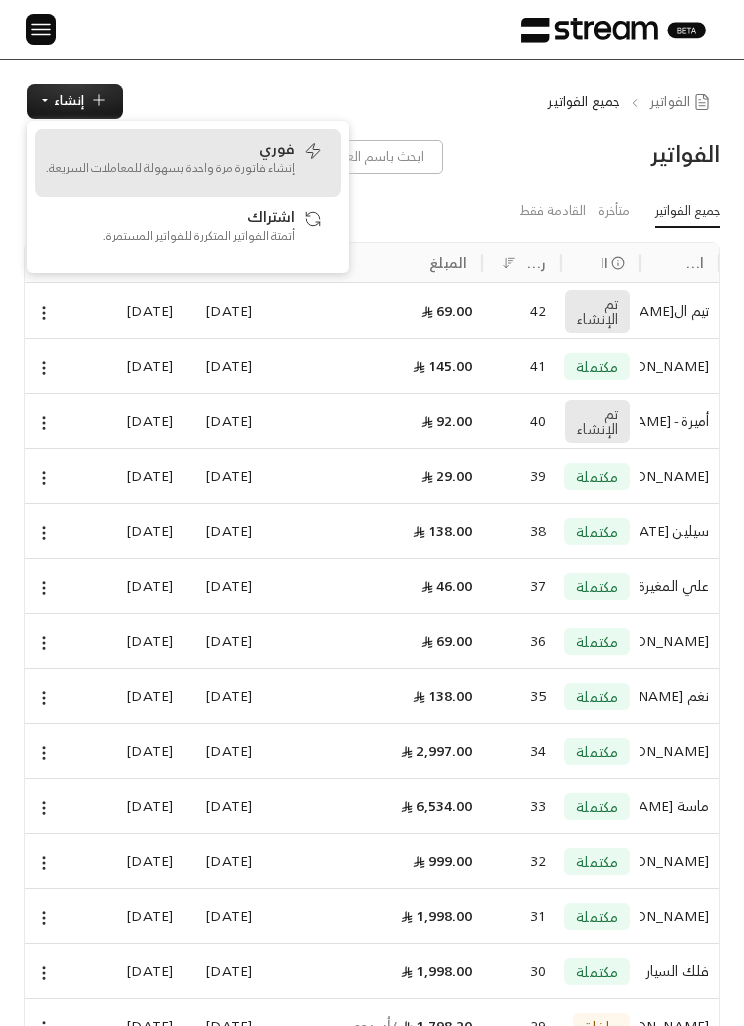 click on "فوري" at bounding box center [277, 148] 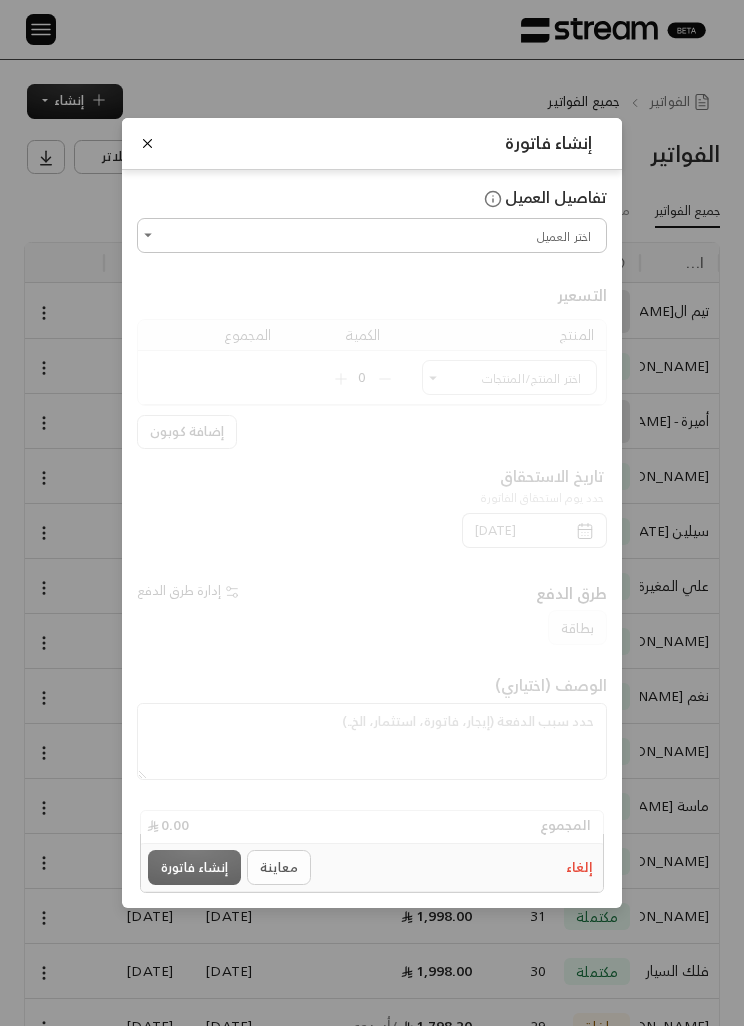 click on "اختر العميل" at bounding box center (372, 235) 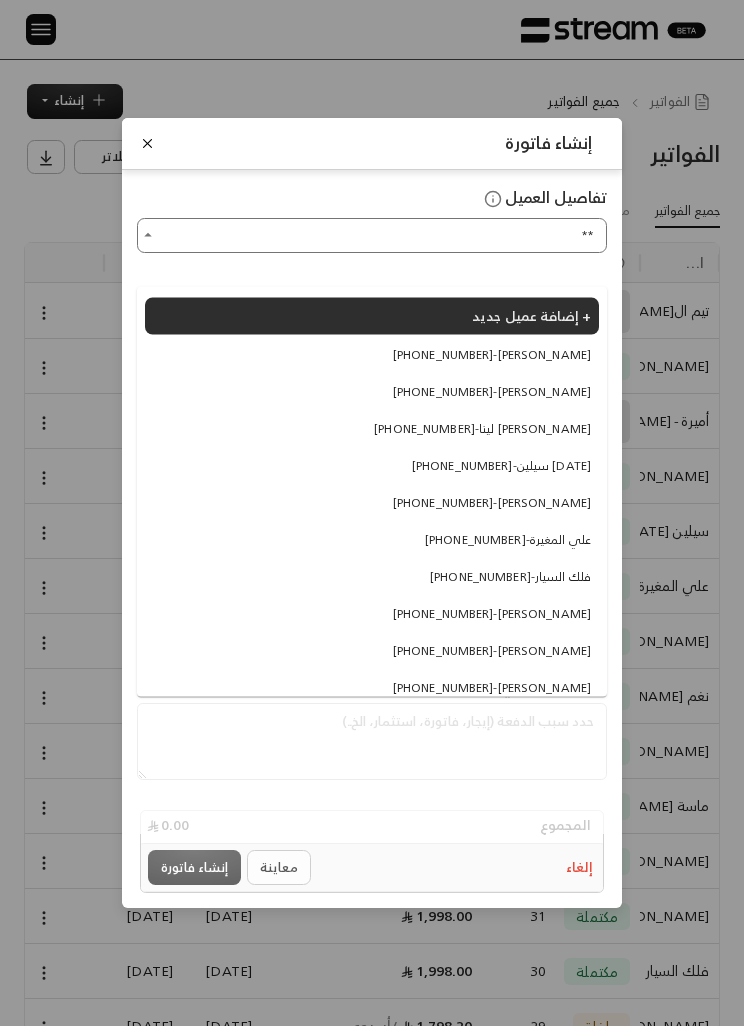 type on "*" 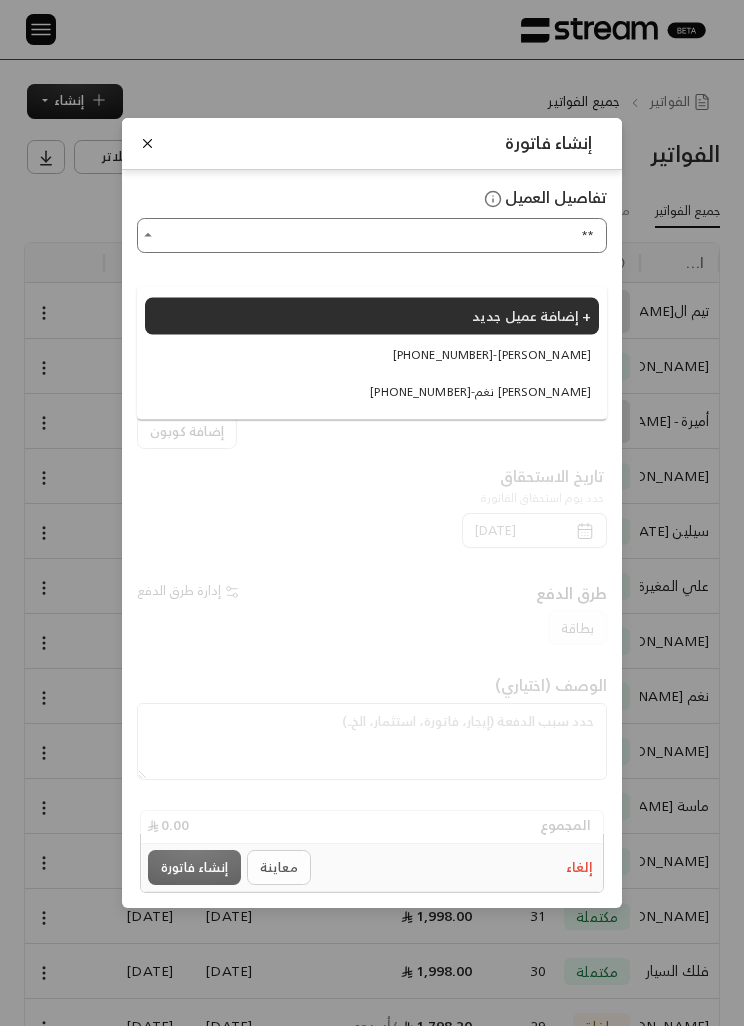 type on "*" 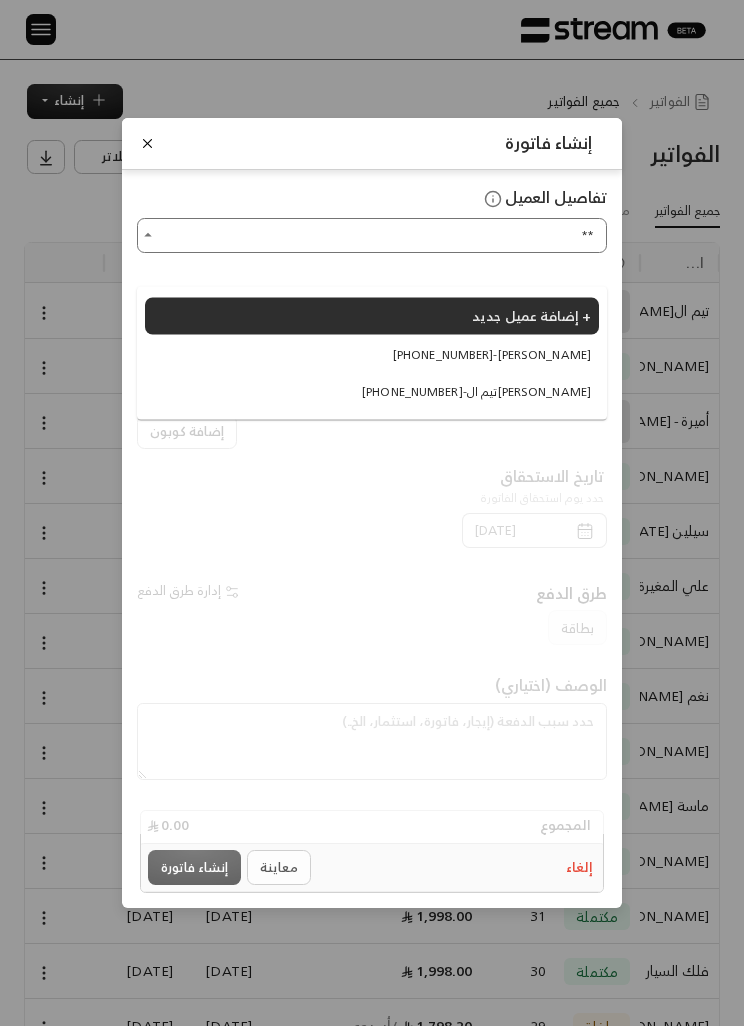 type on "***" 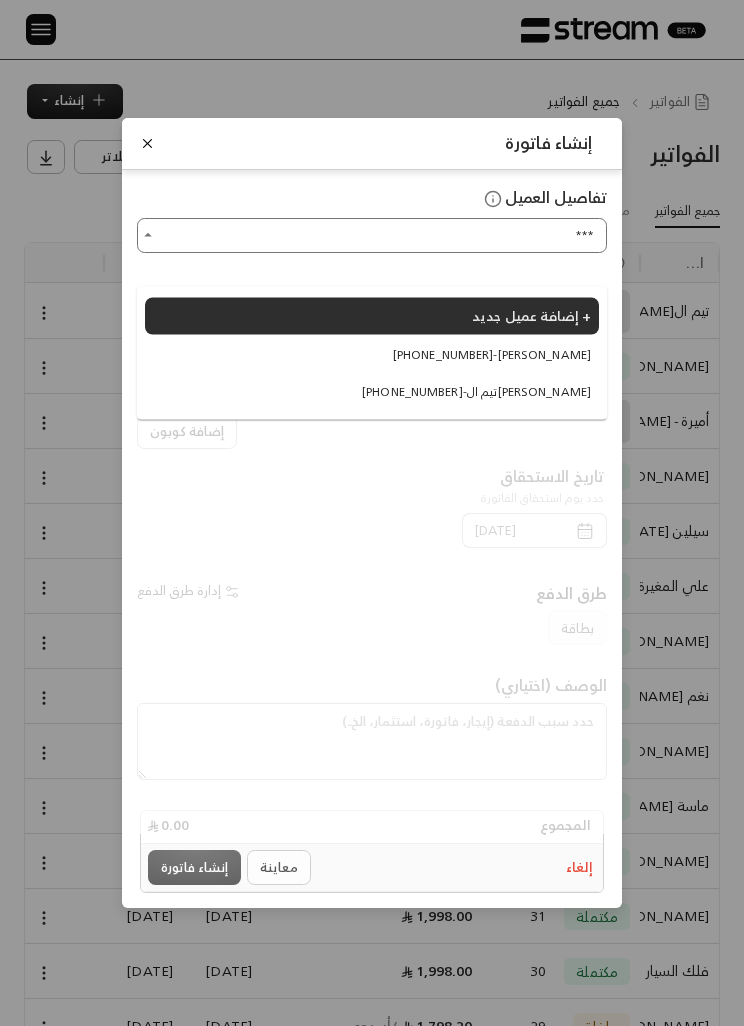 click on "إضافة عميل جديد +" at bounding box center (531, 315) 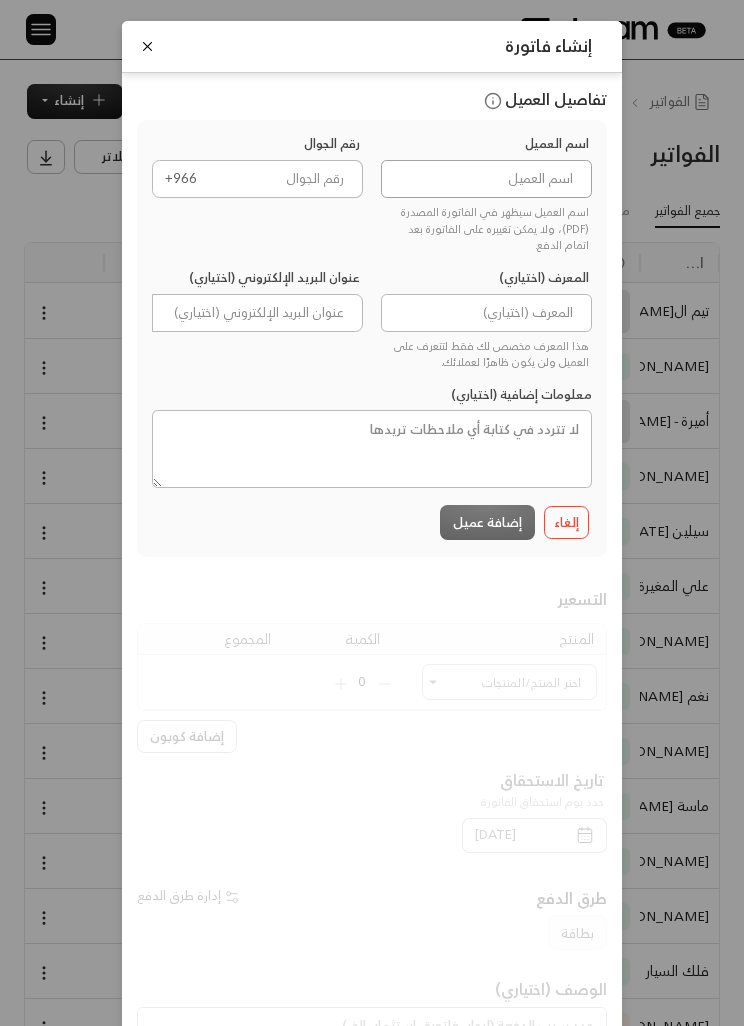 click at bounding box center [486, 179] 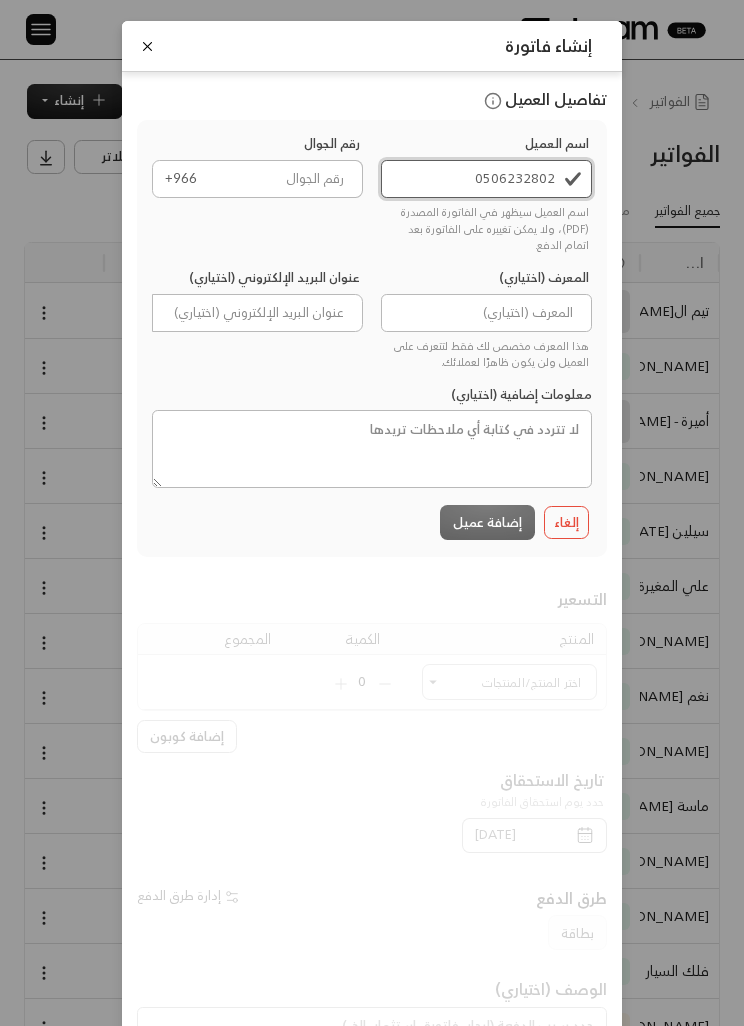 type on "0506232802" 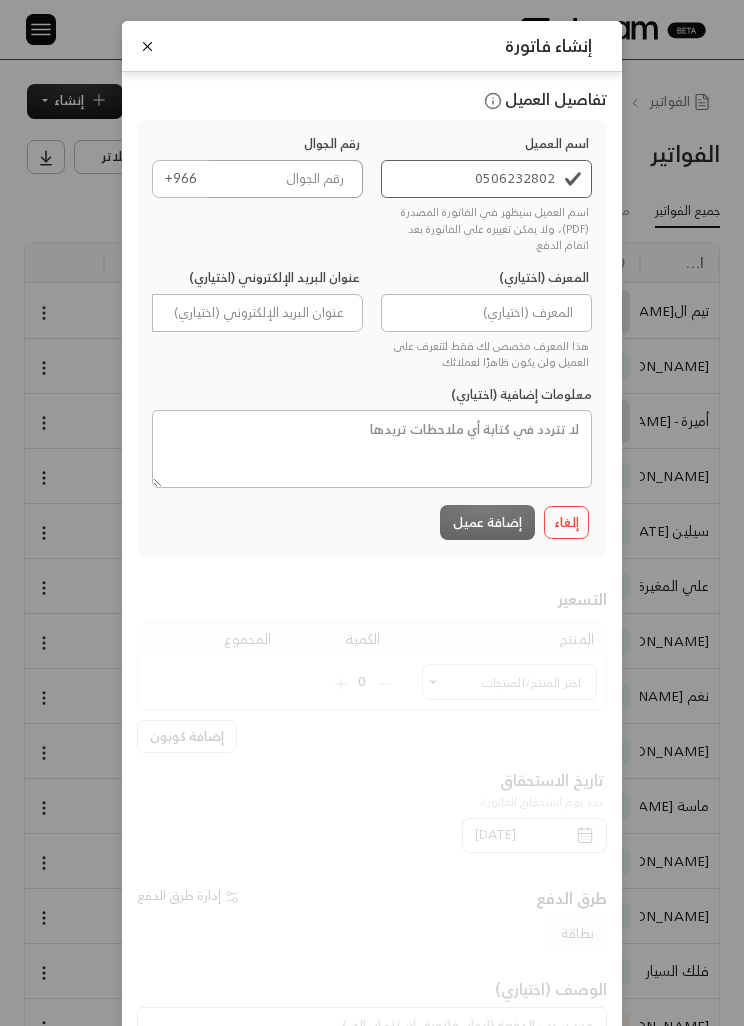 click at bounding box center (286, 179) 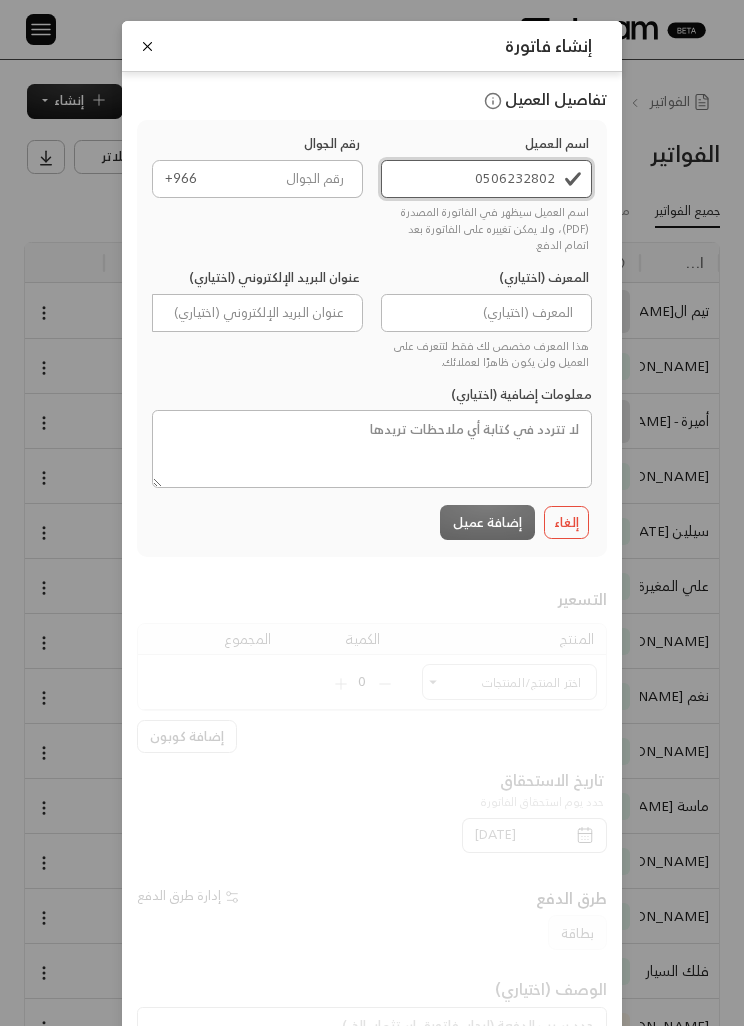 click on "0506232802" at bounding box center (486, 179) 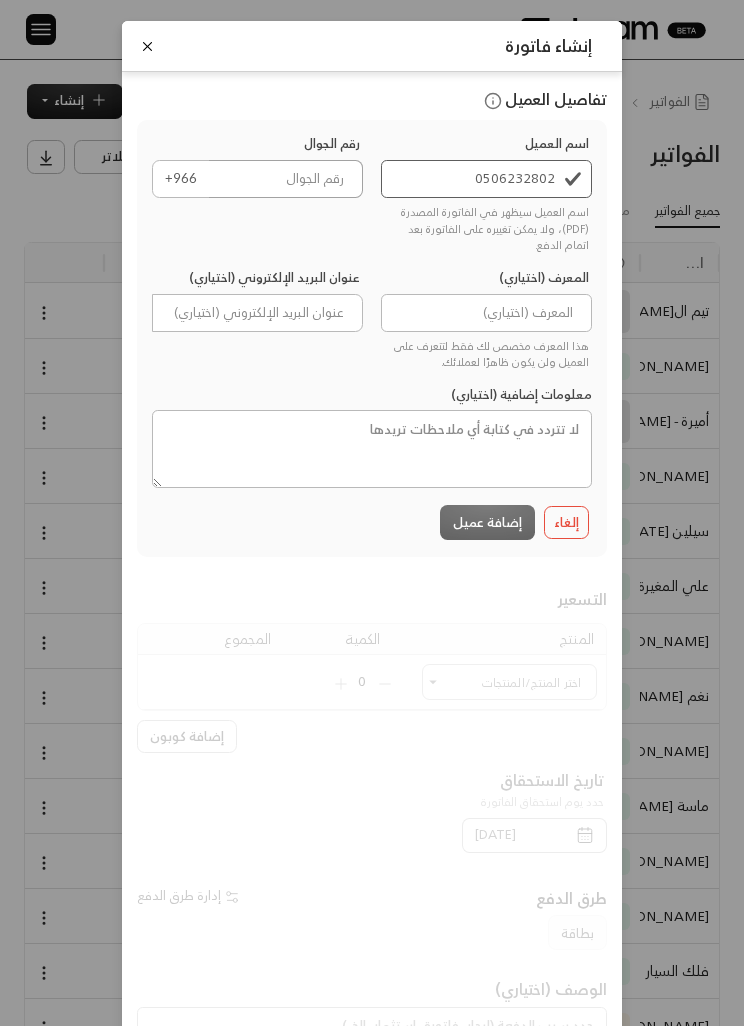 click at bounding box center (286, 179) 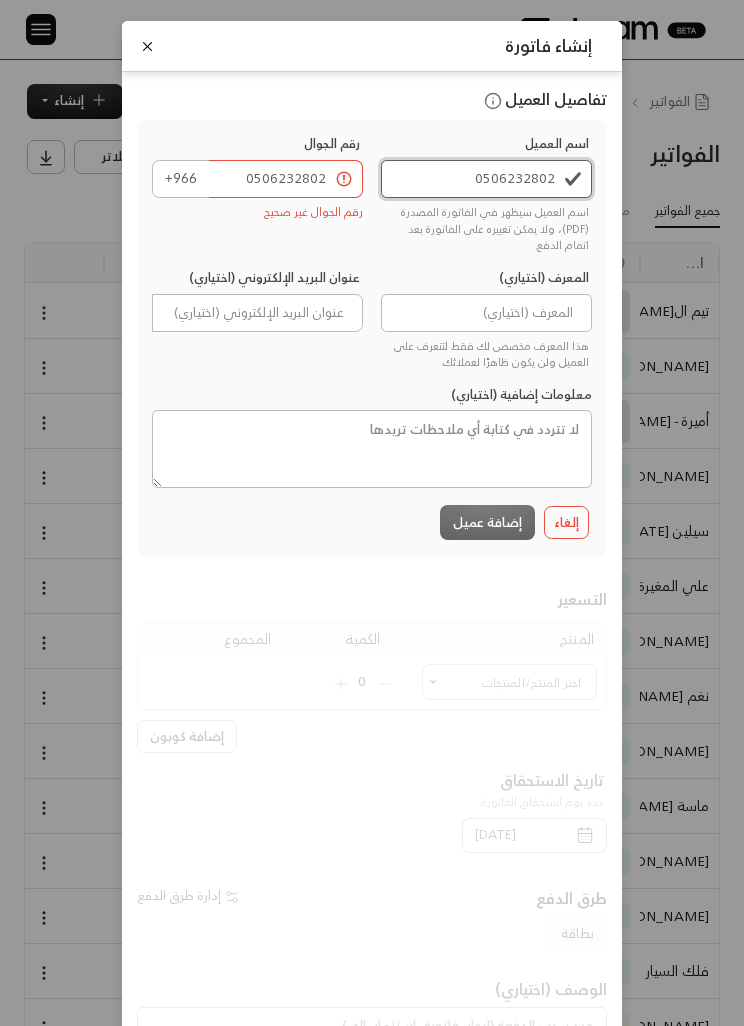 click on "0506232802" at bounding box center [486, 179] 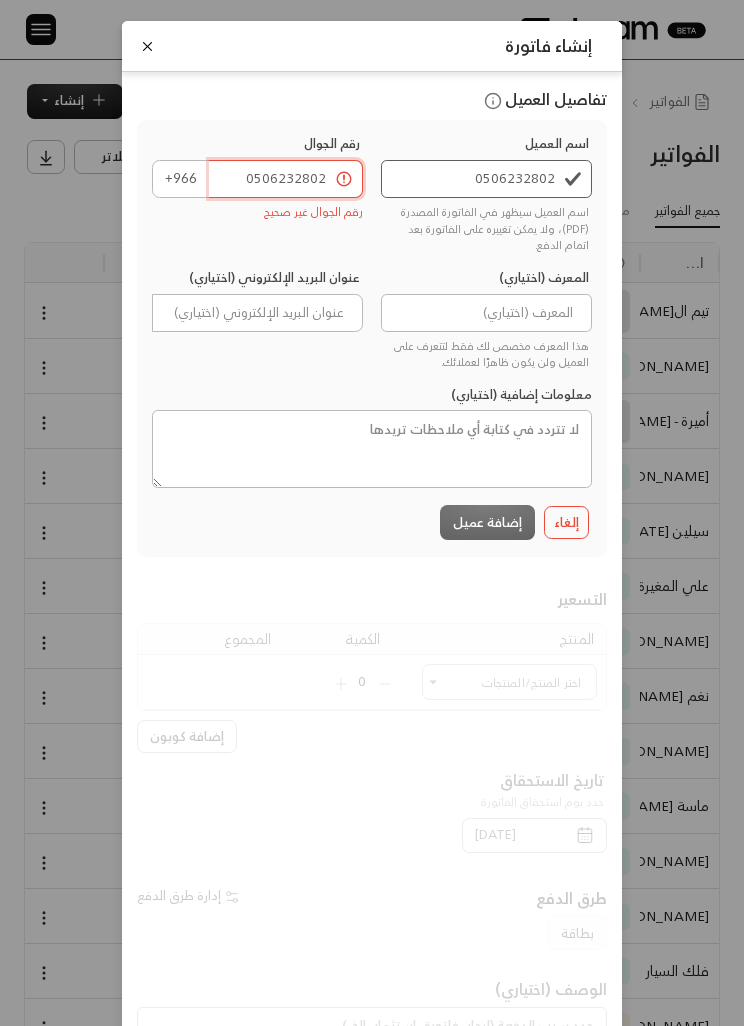 click on "0506232802" at bounding box center [286, 179] 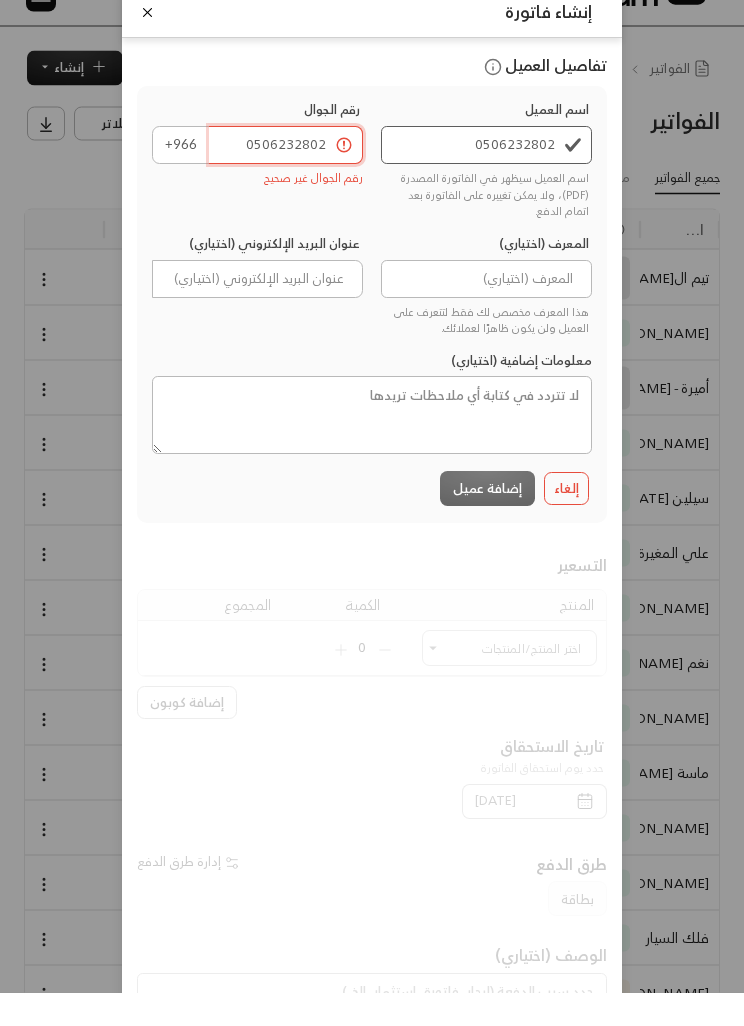 click on "0506232802" at bounding box center [286, 179] 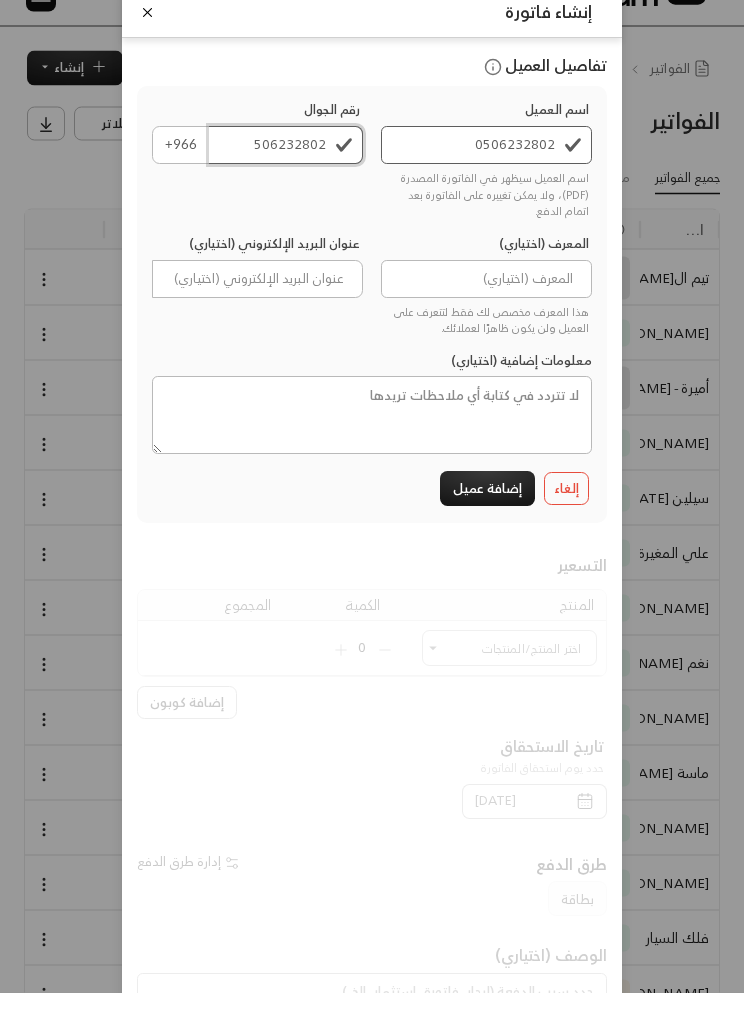 type on "506232802" 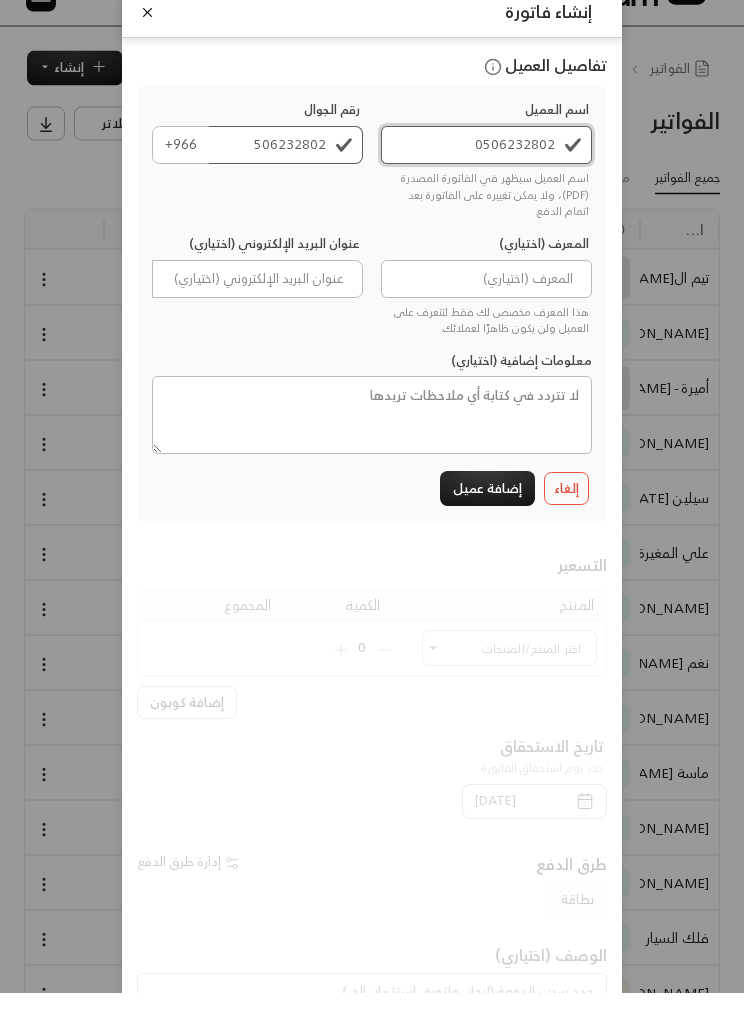 click on "0506232802" at bounding box center (486, 179) 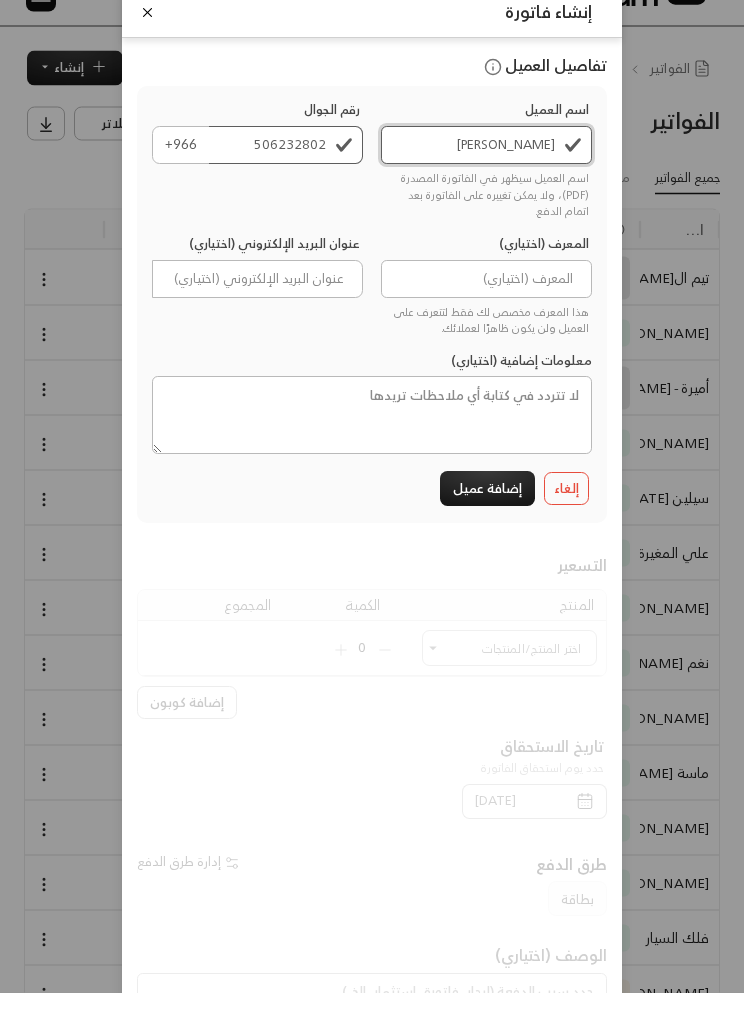 type on "[PERSON_NAME]" 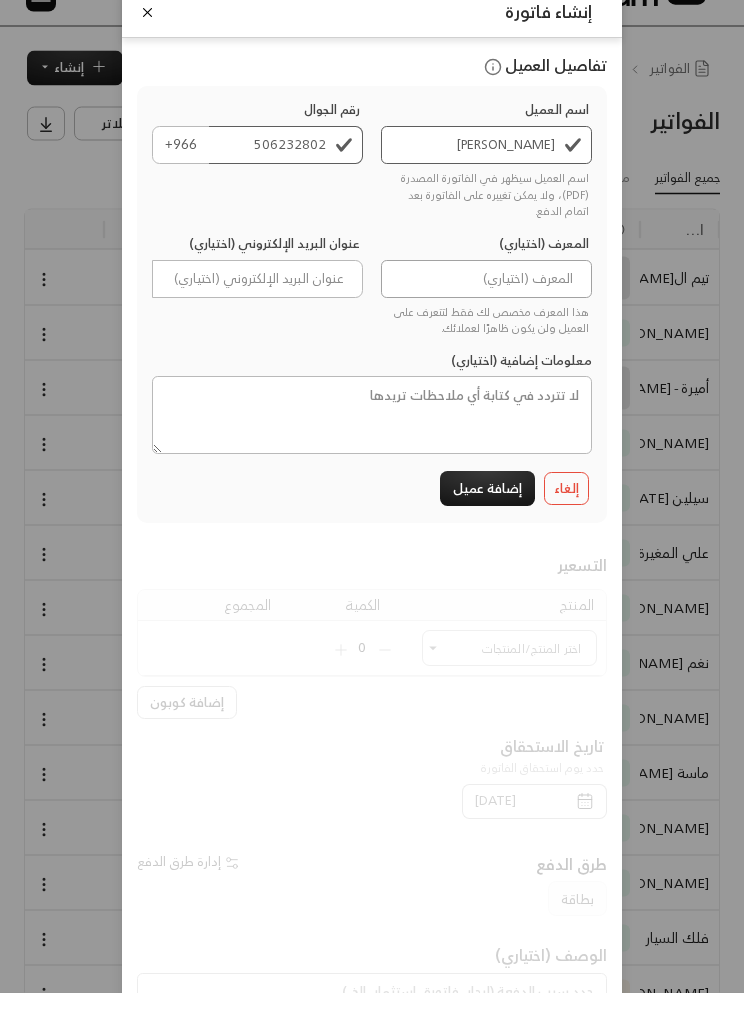 click at bounding box center (486, 313) 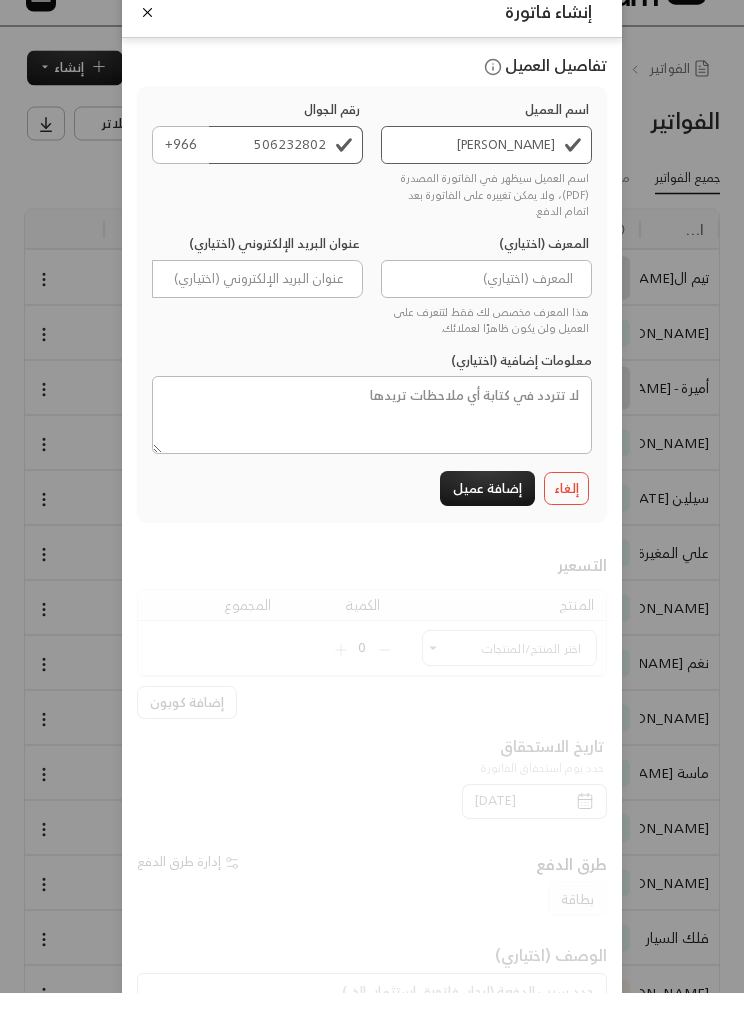 click on "إضافة عميل" at bounding box center [487, 522] 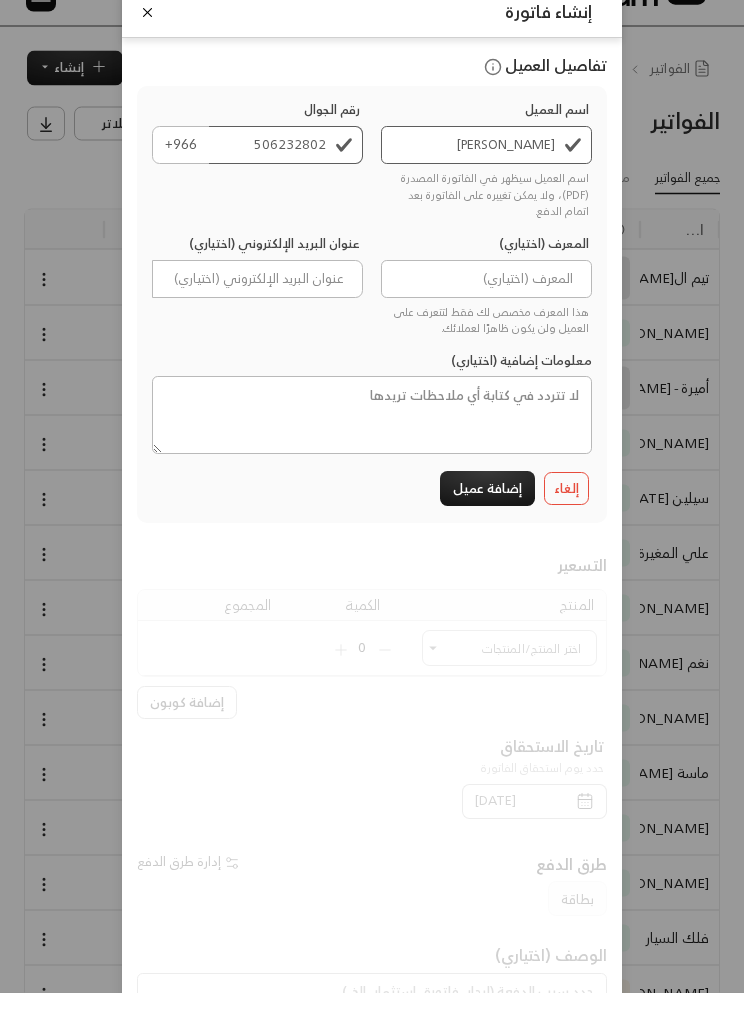 scroll, scrollTop: 34, scrollLeft: 0, axis: vertical 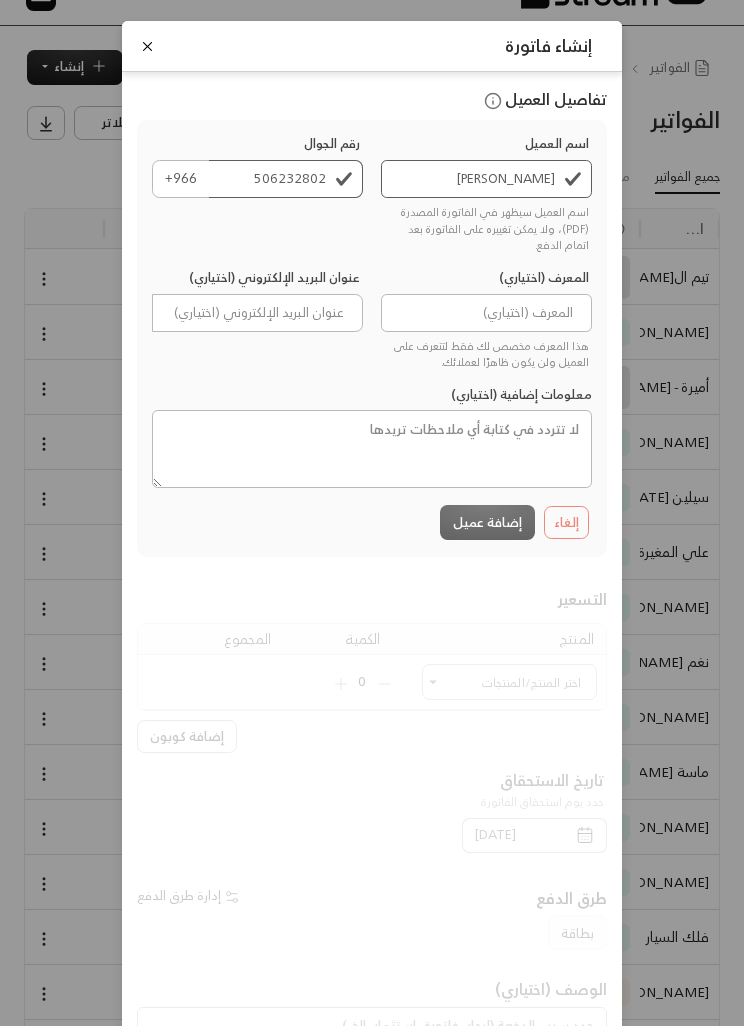 click on "إلغاء إضافة عميل" at bounding box center (372, 523) 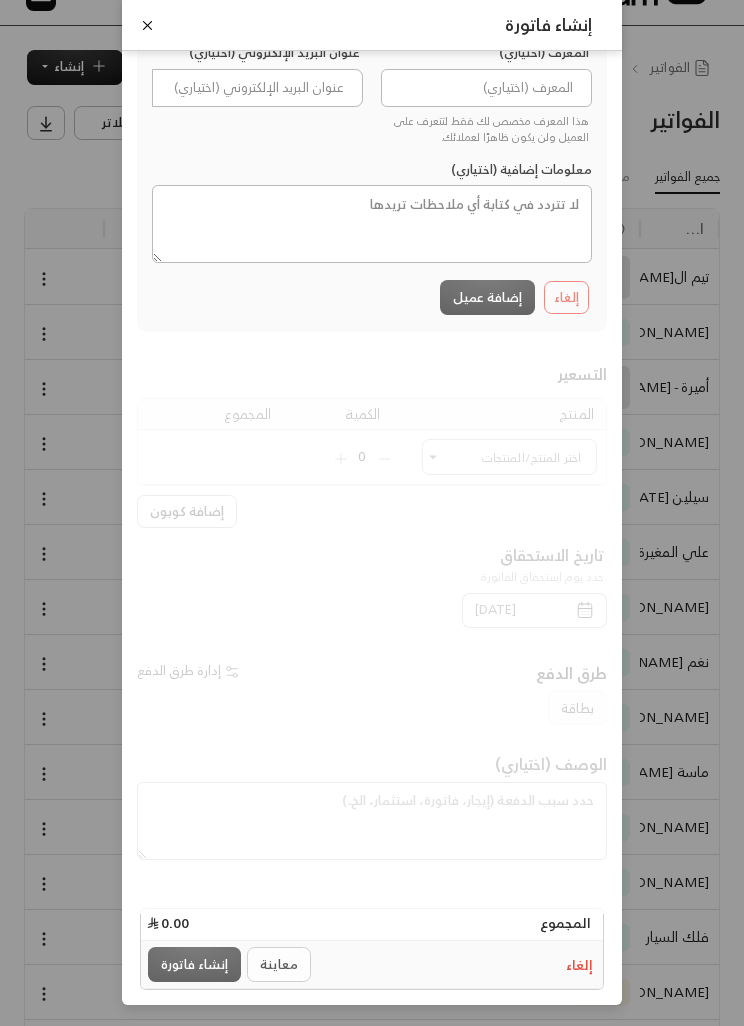 scroll, scrollTop: 225, scrollLeft: 0, axis: vertical 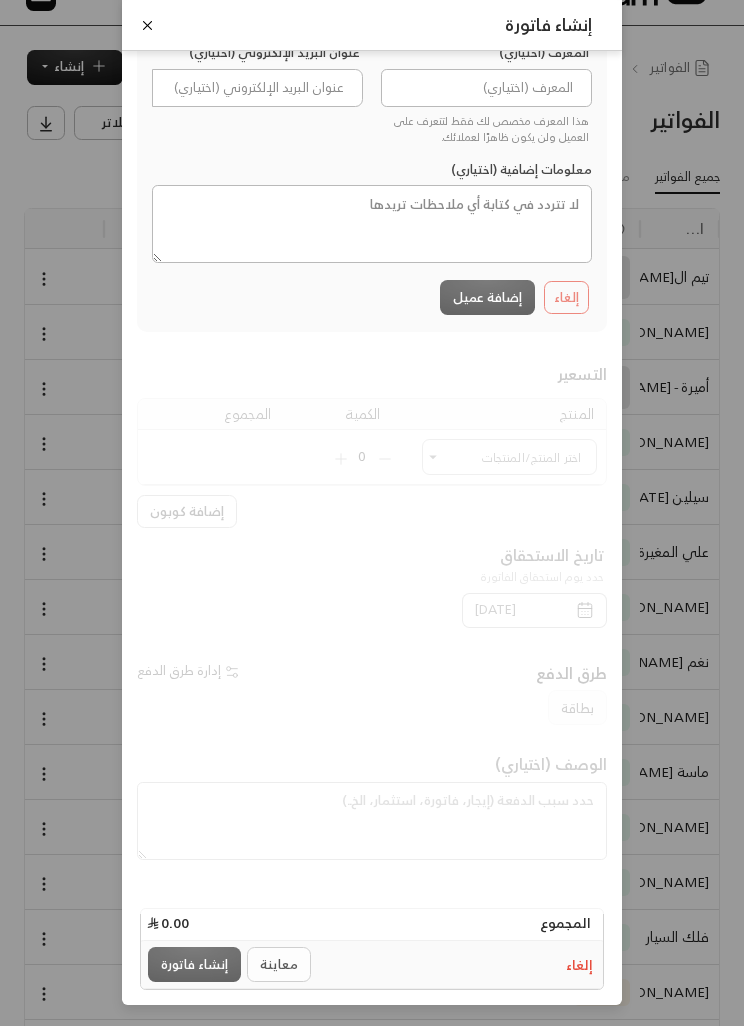 click on "المجموع 0.00" at bounding box center [372, 926] 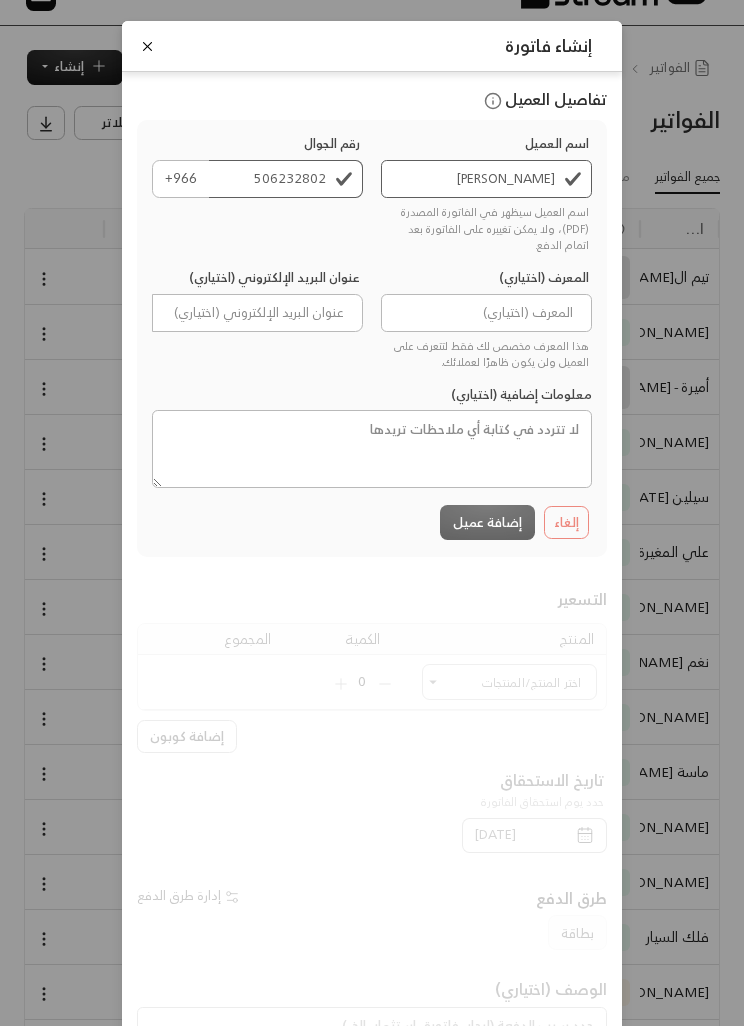scroll, scrollTop: 0, scrollLeft: 0, axis: both 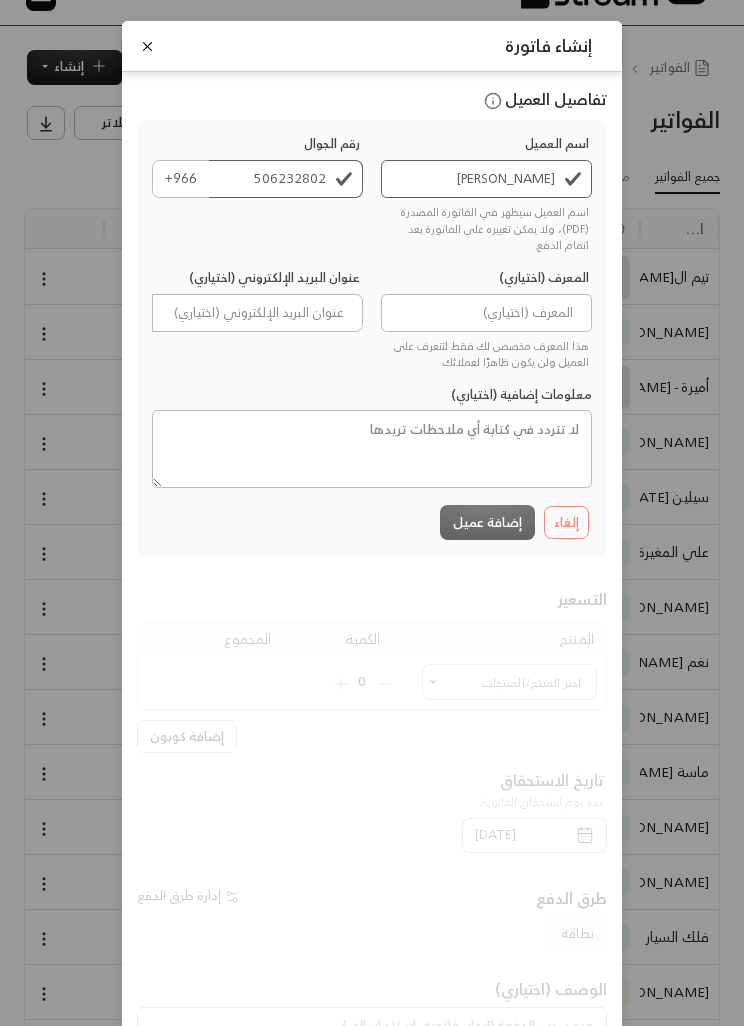 click on "إلغاء إضافة عميل" at bounding box center [372, 523] 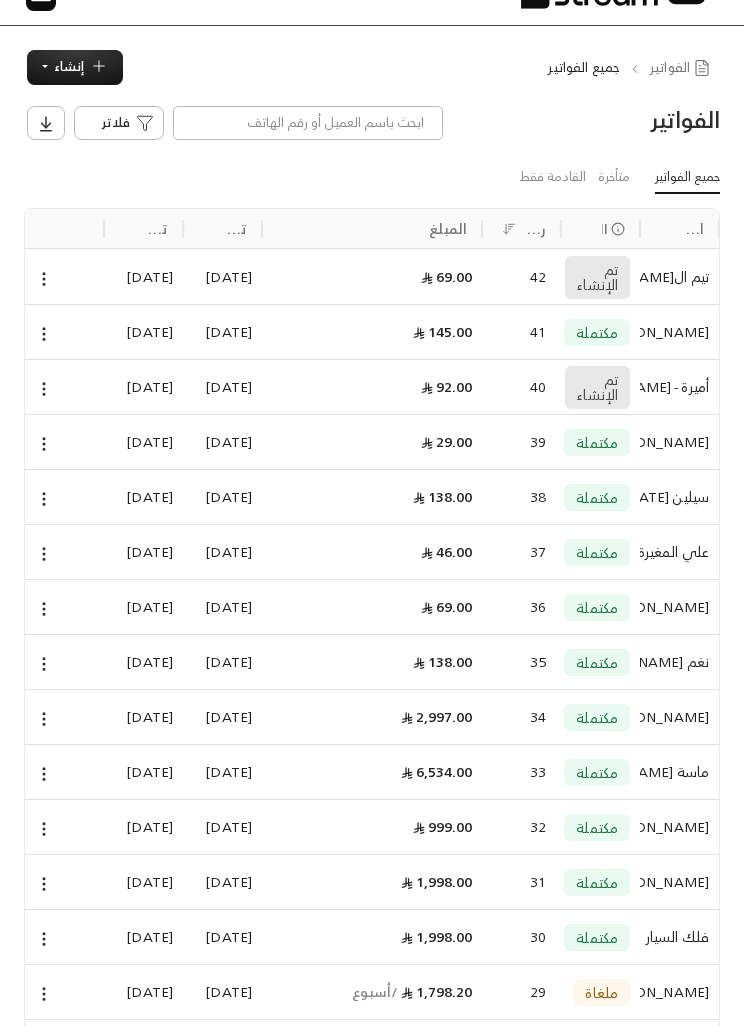 click on "إنشاء" at bounding box center [69, 66] 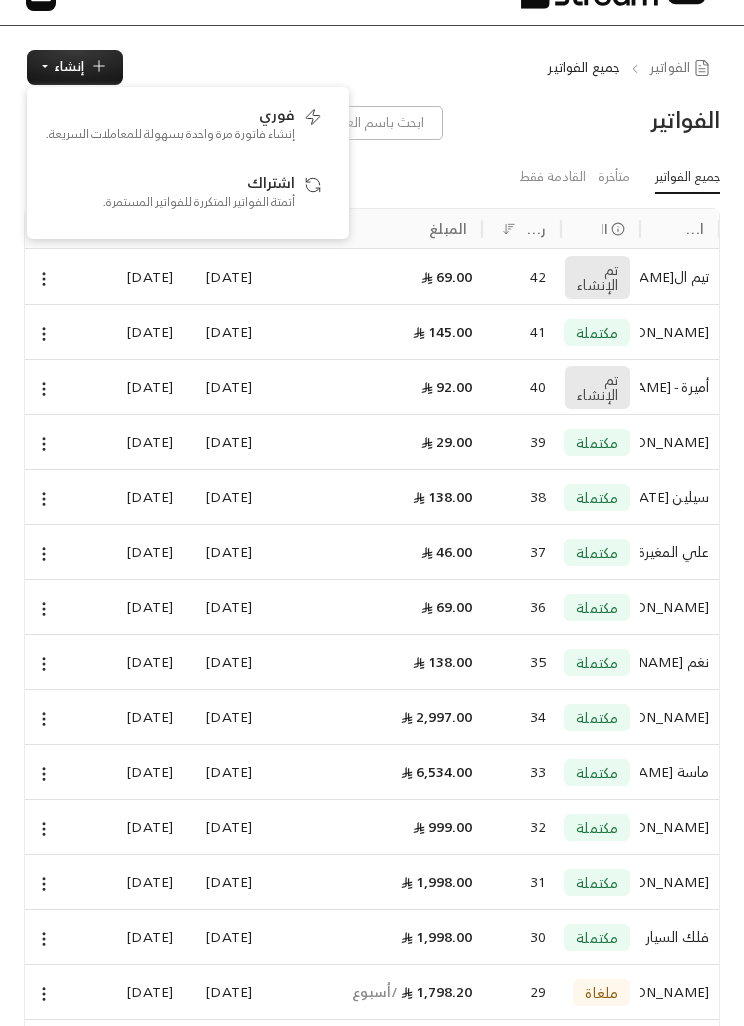 scroll, scrollTop: 0, scrollLeft: 0, axis: both 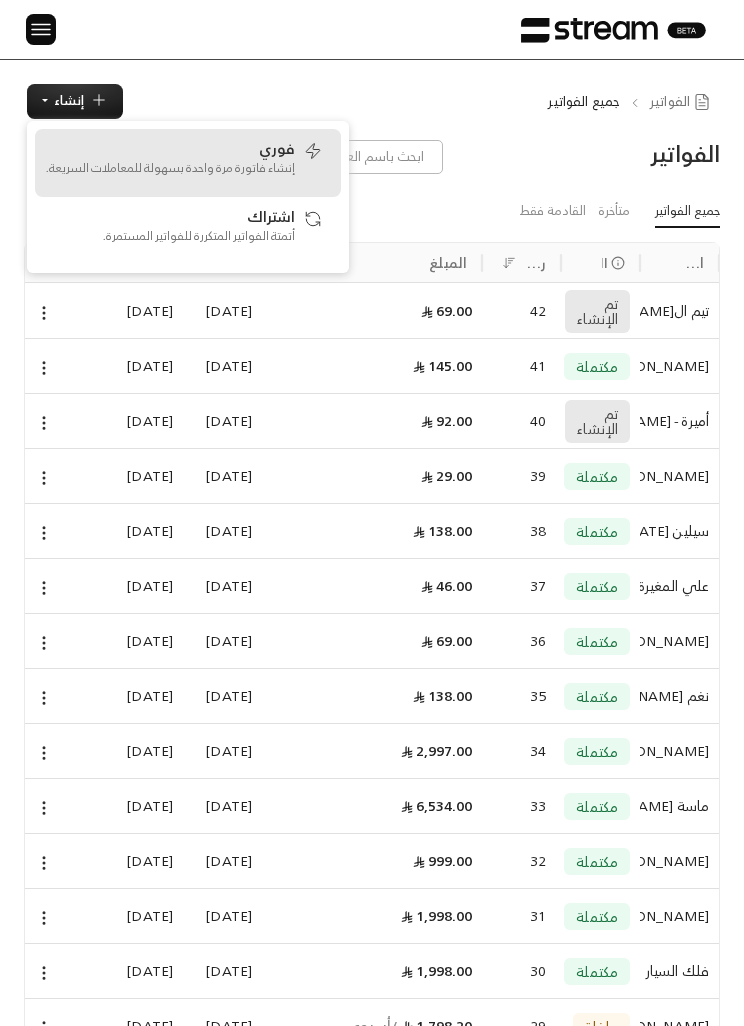 click on "فوري إنشاء فاتورة مرة واحدة بسهولة للمعاملات السريعة." at bounding box center [170, 163] 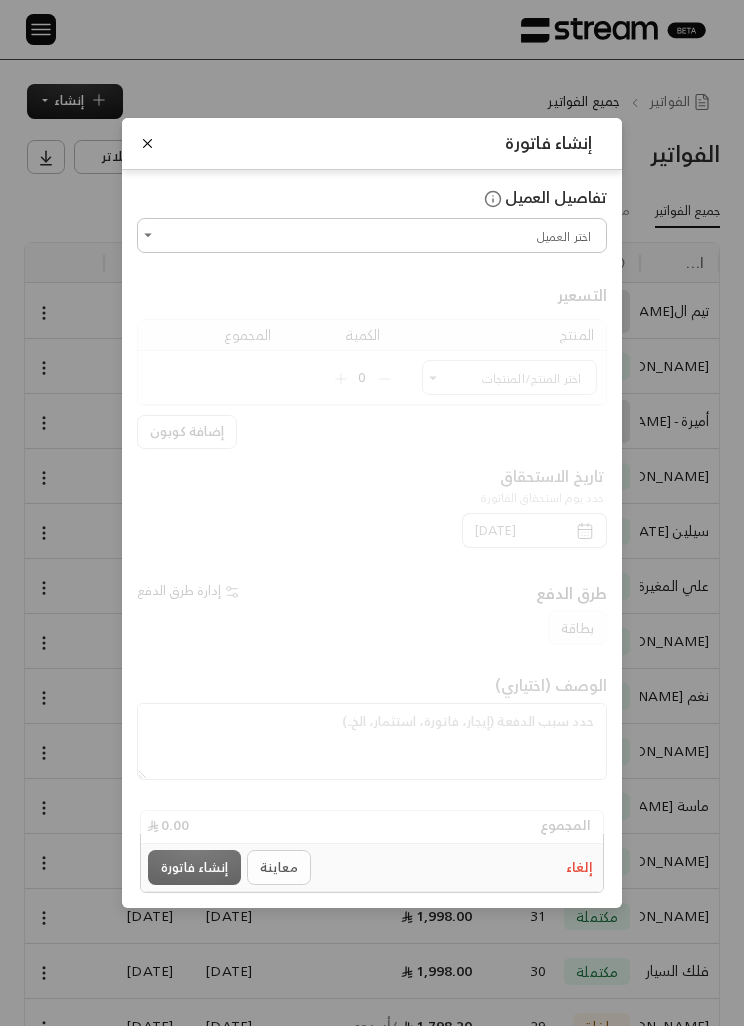 click on "اختر العميل" at bounding box center [372, 235] 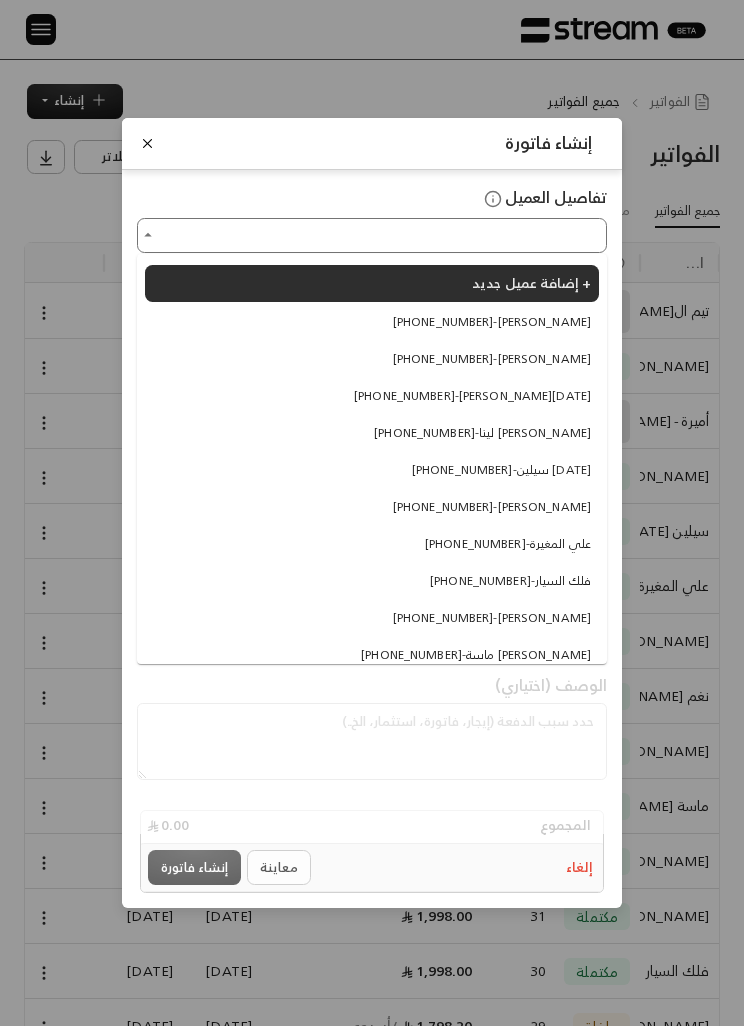 scroll, scrollTop: 0, scrollLeft: 0, axis: both 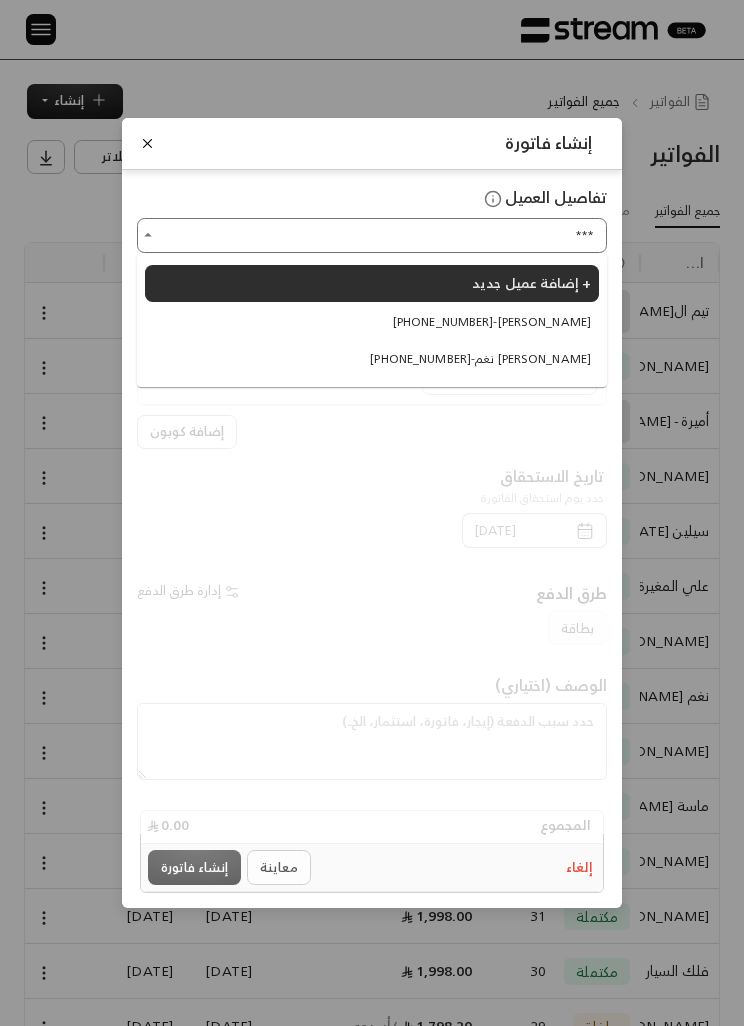 type on "***" 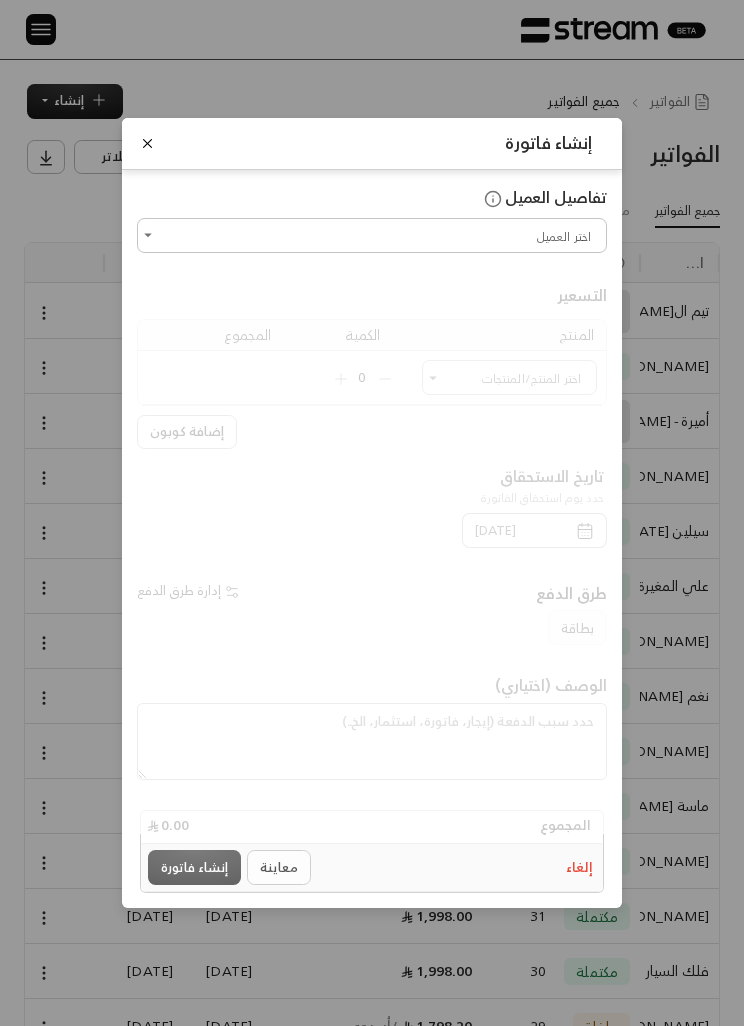 click on "إنشاء فاتورة تفاصيل العميل اختر العميل اختر العميل التسعير المنتج الكمية المجموع   اختر المنتج/المنتجات اختر المنتج/المنتجات 0 إضافة كوبون تاريخ الاستحقاق حدد يوم استحقاق الفاتورة [DATE] طرق الدفع إدارة طرق الدفع بطاقة   الوصف (اختياري) المجموع 0.00   إلغاء معاينة إنشاء فاتورة" at bounding box center [372, 513] 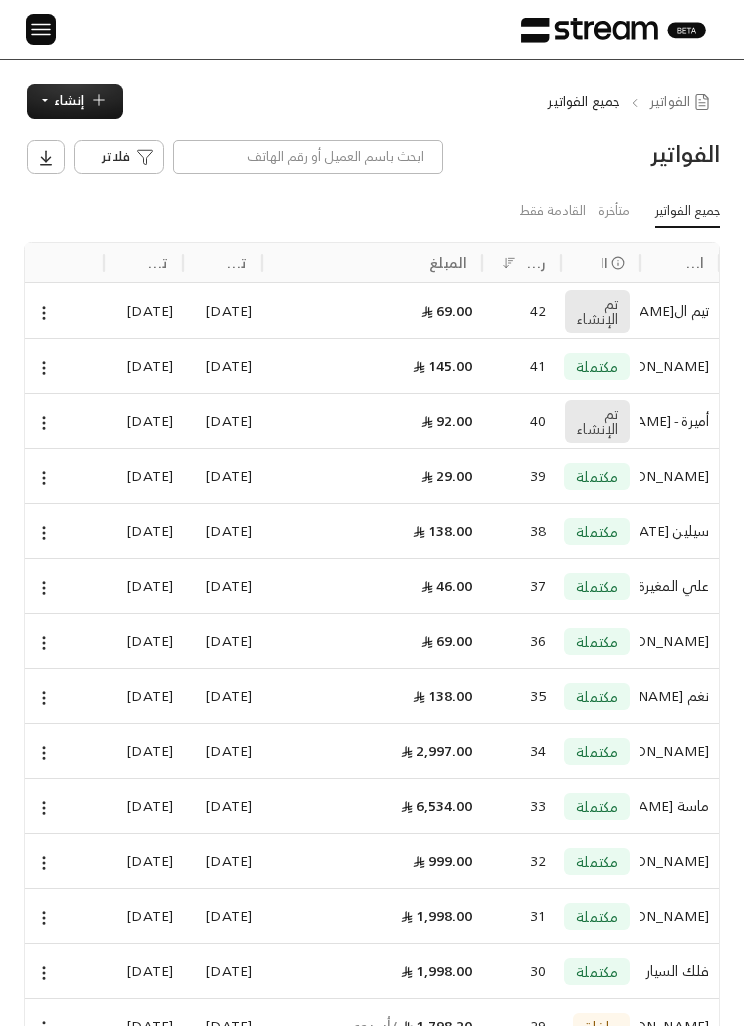 click at bounding box center (41, 29) 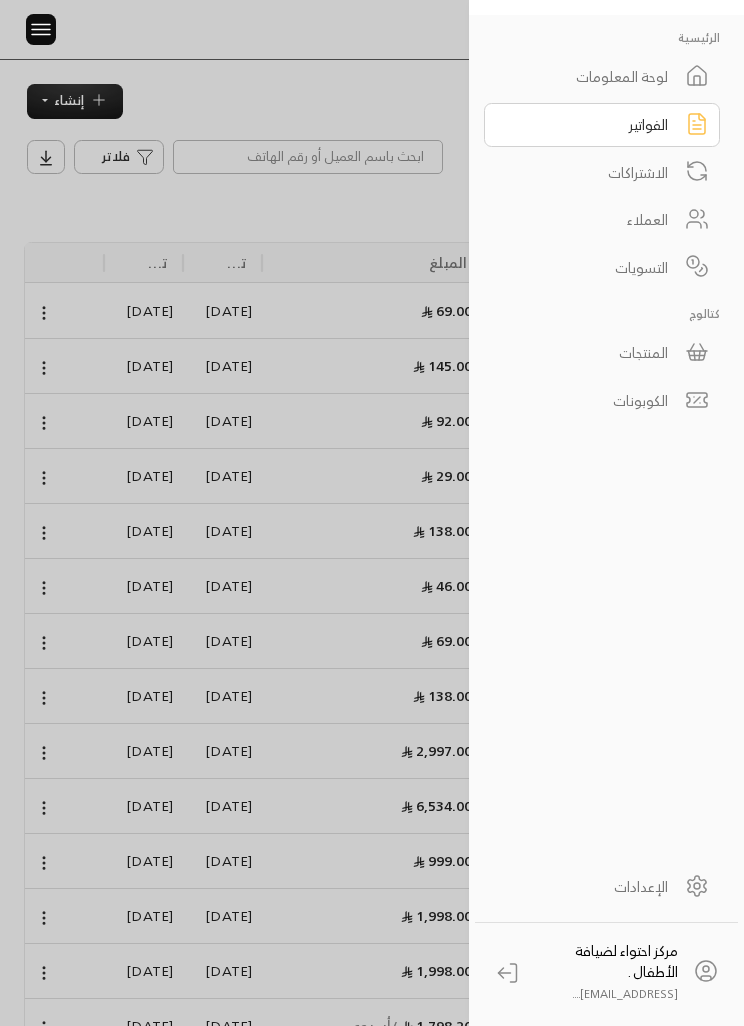 click at bounding box center (696, 220) 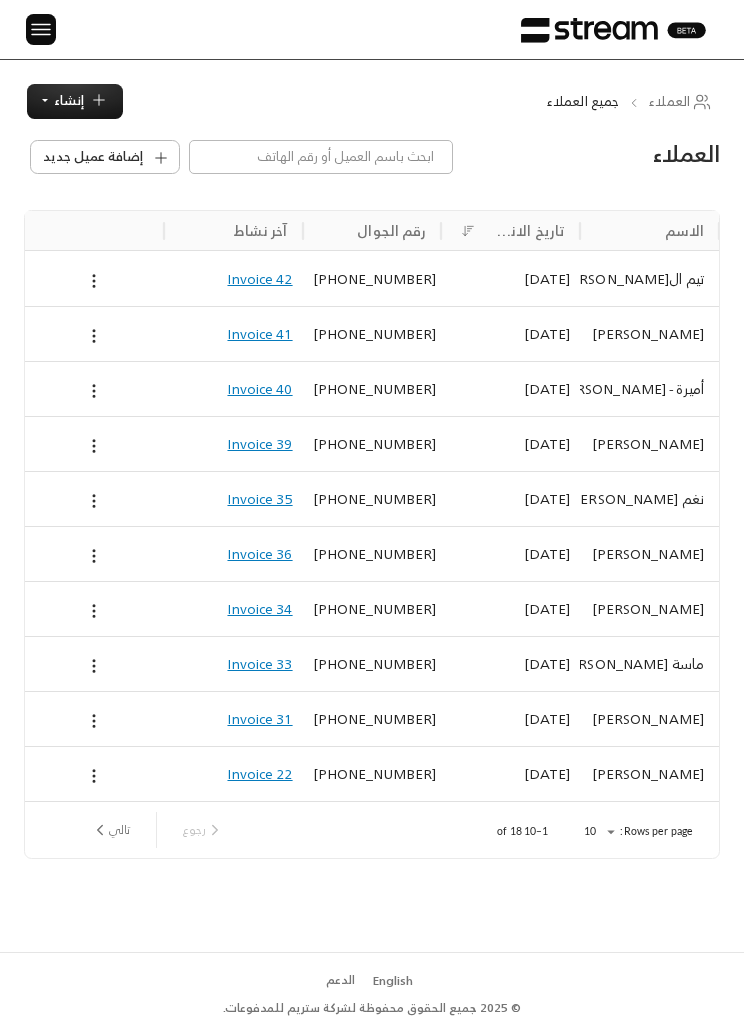 click on "إنشاء" at bounding box center [69, 100] 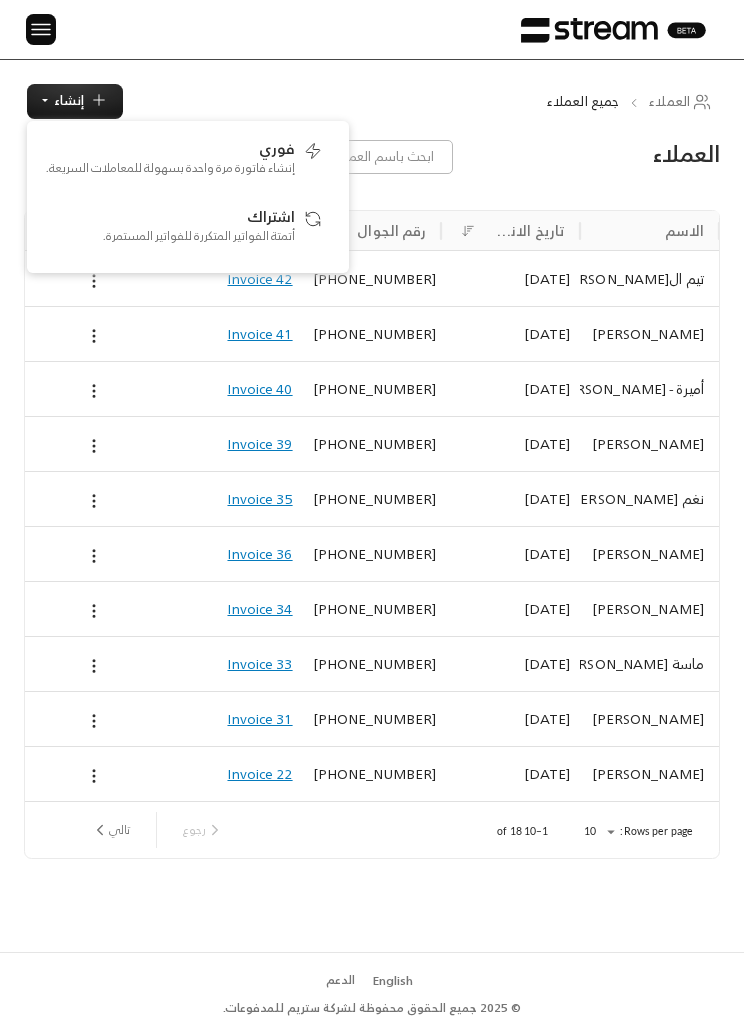 click on "العملاء جميع العملاء إنشاء   فوري إنشاء فاتورة مرة واحدة بسهولة للمعاملات السريعة. اشتراك أتمتة الفواتير المتكررة للفواتير المستمرة. العملاء إضافة عميل جديد الاسم تاريخ الانضمام رقم الجوال آخر نشاط تيم ال[PERSON_NAME]  [DATE] [PHONE_NUMBER] Invoice 42 [PERSON_NAME] [DATE] [PHONE_NUMBER] Invoice 41 أميرة - [PERSON_NAME]  [DATE] [PHONE_NUMBER] Invoice 40 [PERSON_NAME]  [DATE] [PHONE_NUMBER] Invoice 39 نغم [PERSON_NAME]   [DATE] [PHONE_NUMBER] Invoice 35 [PERSON_NAME]  [DATE] [PHONE_NUMBER] Invoice 36 [PERSON_NAME]  [DATE] [PHONE_NUMBER] Invoice 34 ماسة [PERSON_NAME]  [DATE] [PHONE_NUMBER] Invoice 33 [PERSON_NAME]  [DATE] [PHONE_NUMBER] Invoice 31 [PERSON_NAME]  [DATE] [PHONE_NUMBER] Invoice 22 Rows per page: 10 ** 1–10 of 18 [PERSON_NAME]" at bounding box center (372, 506) 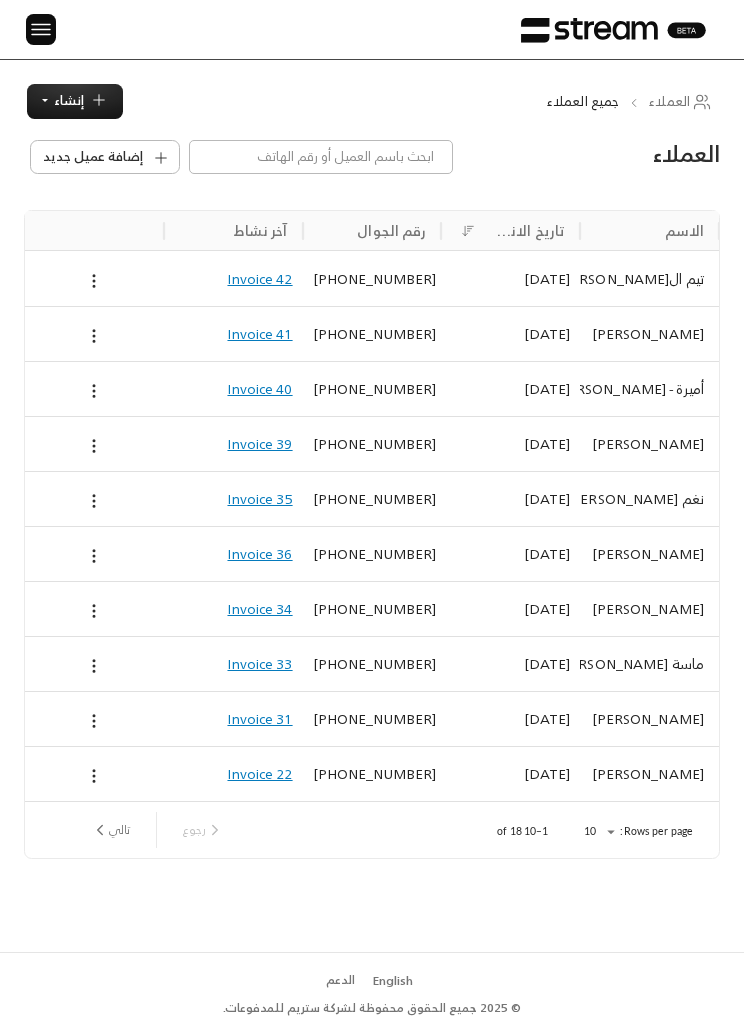 click on "إضافة عميل جديد" at bounding box center [105, 157] 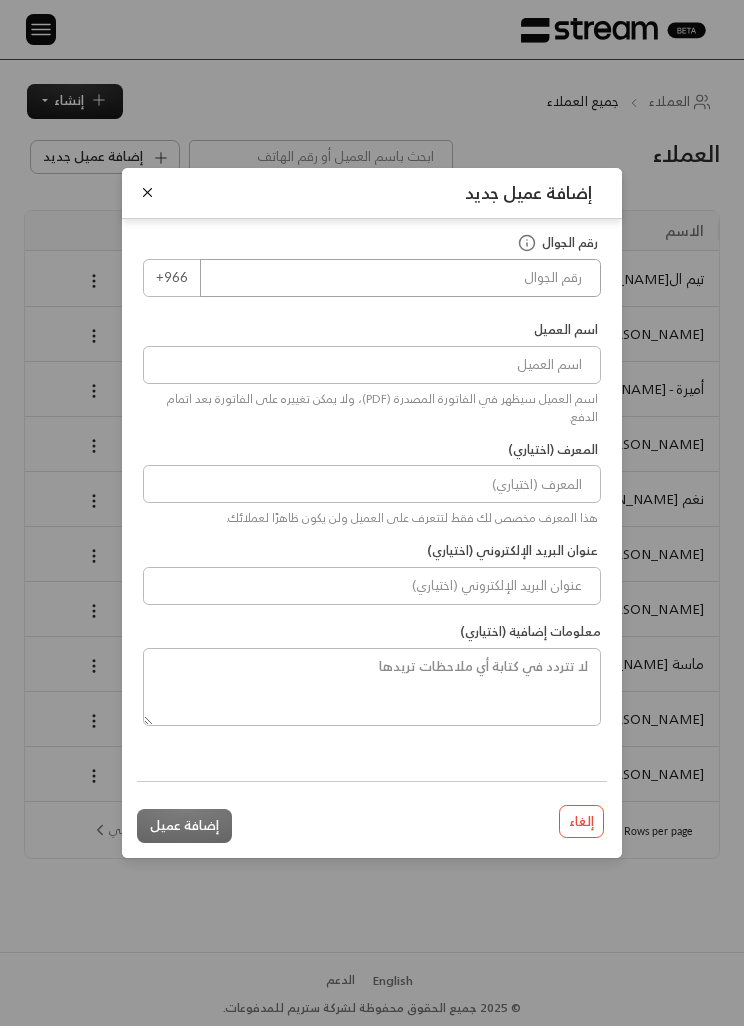 click at bounding box center [400, 278] 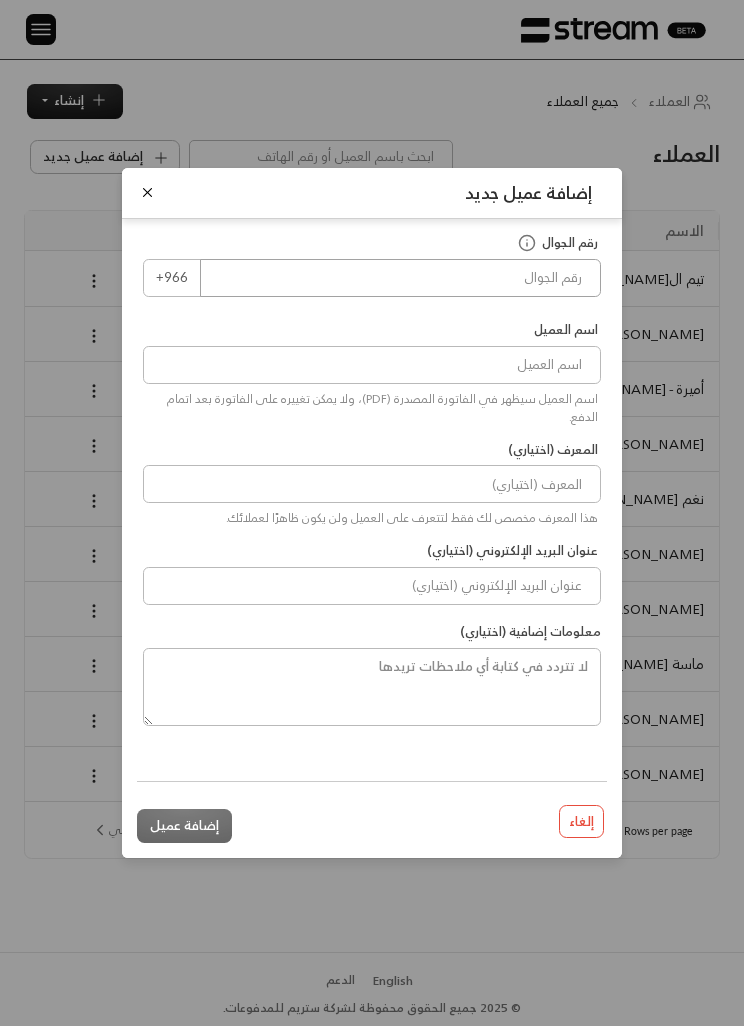 click at bounding box center (400, 278) 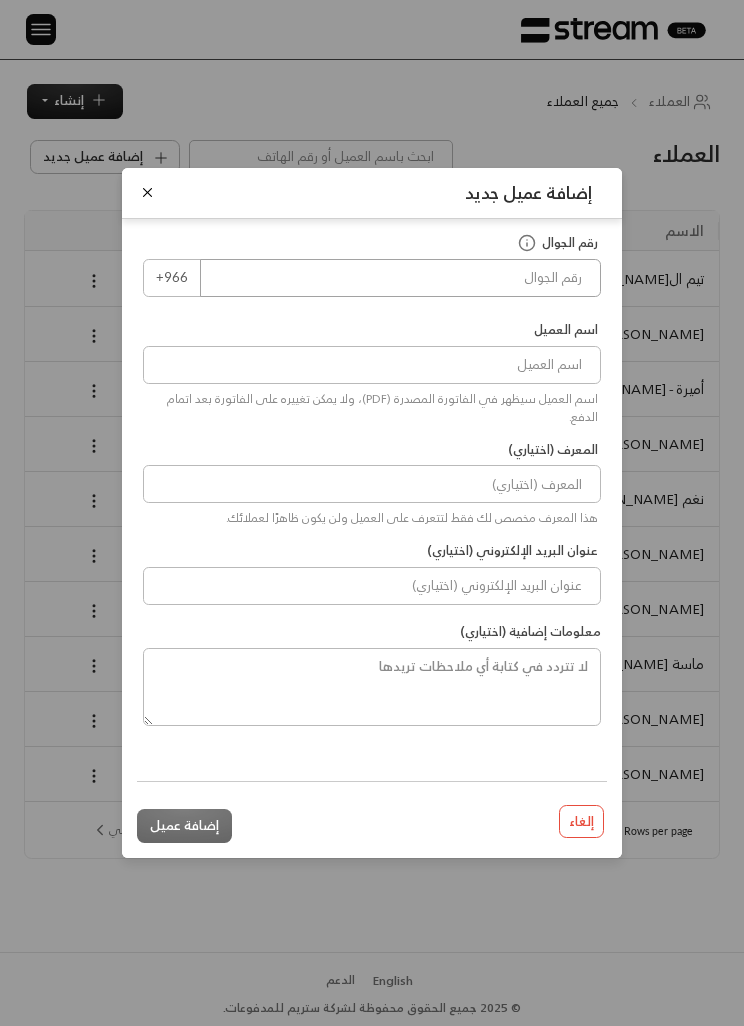 paste on "0506232802" 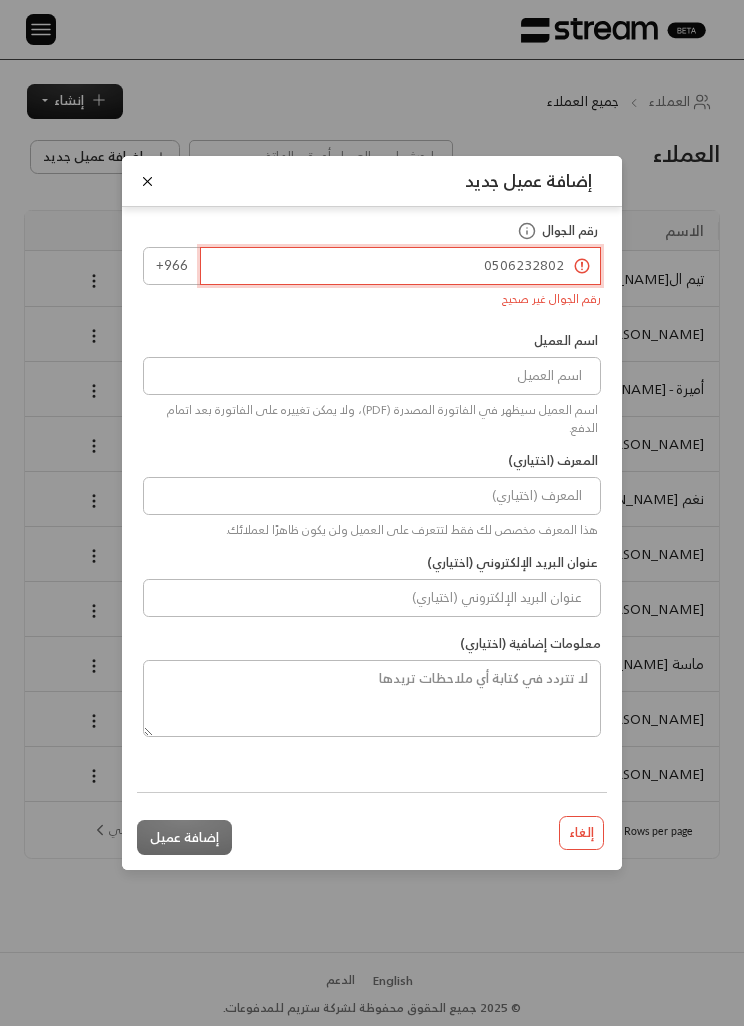 click on "0506232802" at bounding box center (400, 266) 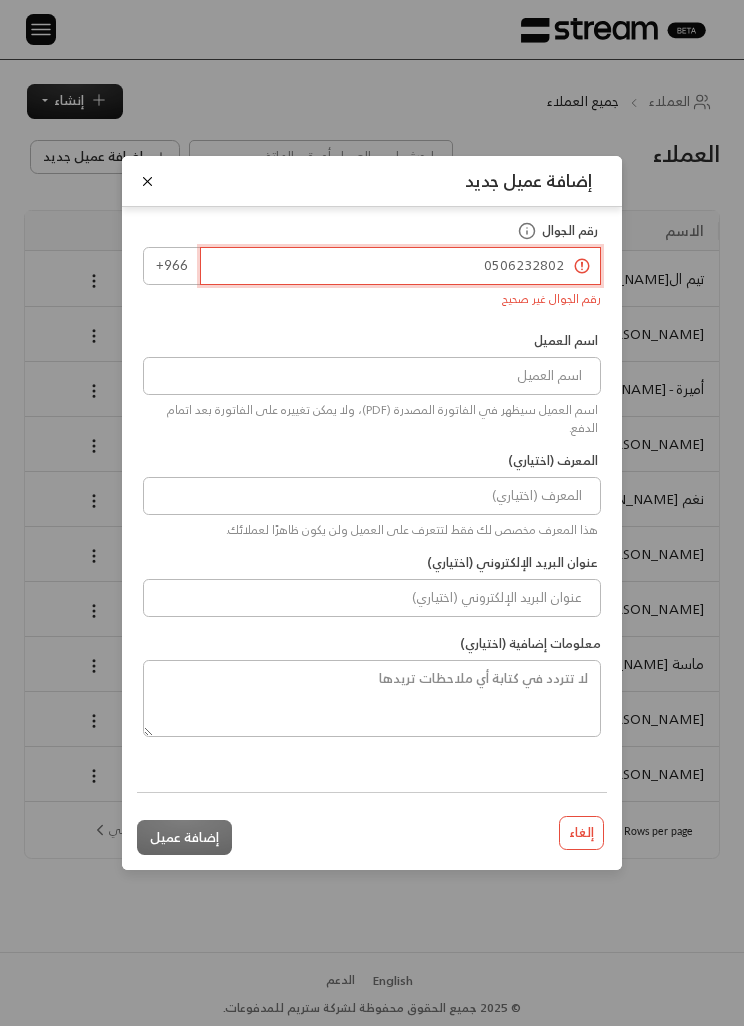 click on "0506232802" at bounding box center (400, 266) 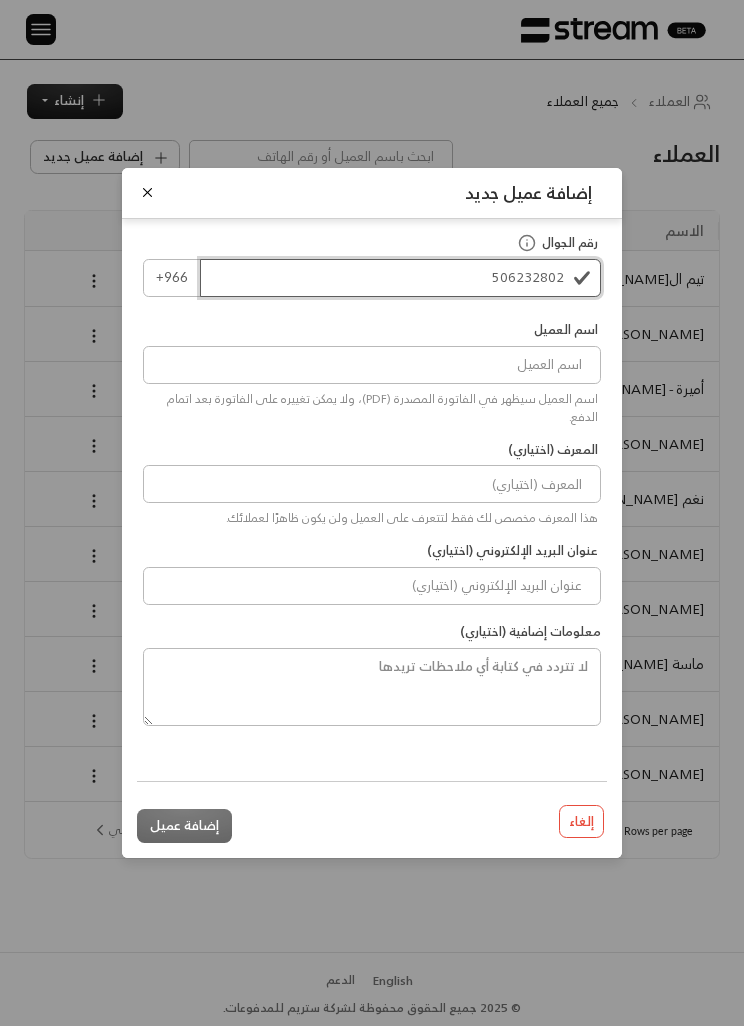 type on "506232802" 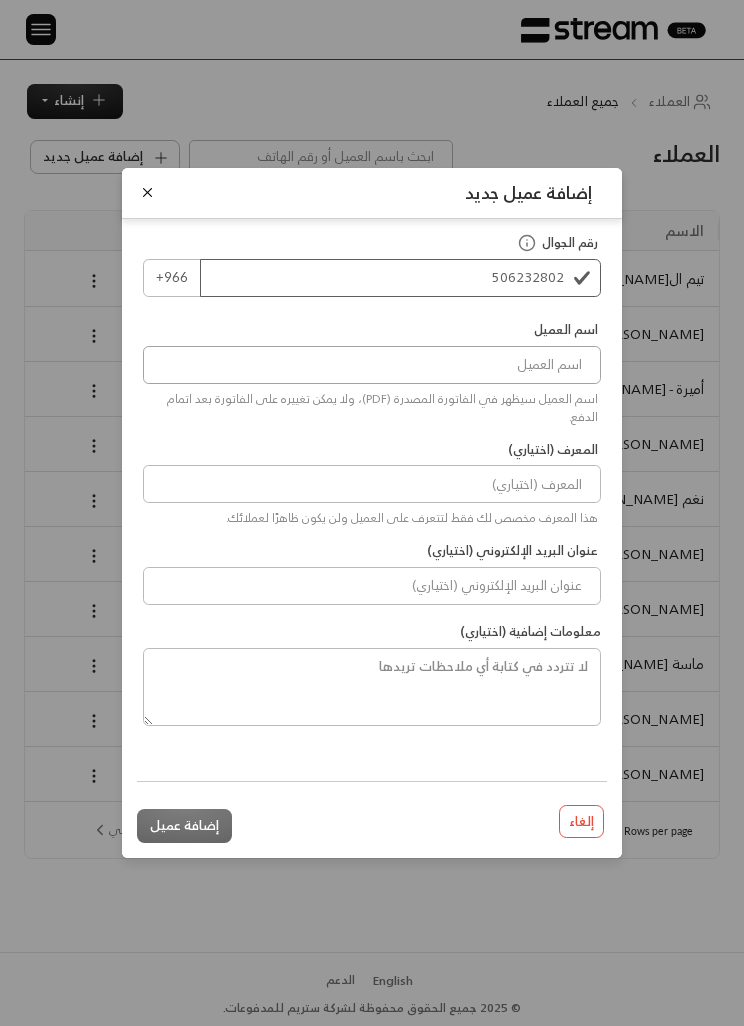 click at bounding box center [372, 365] 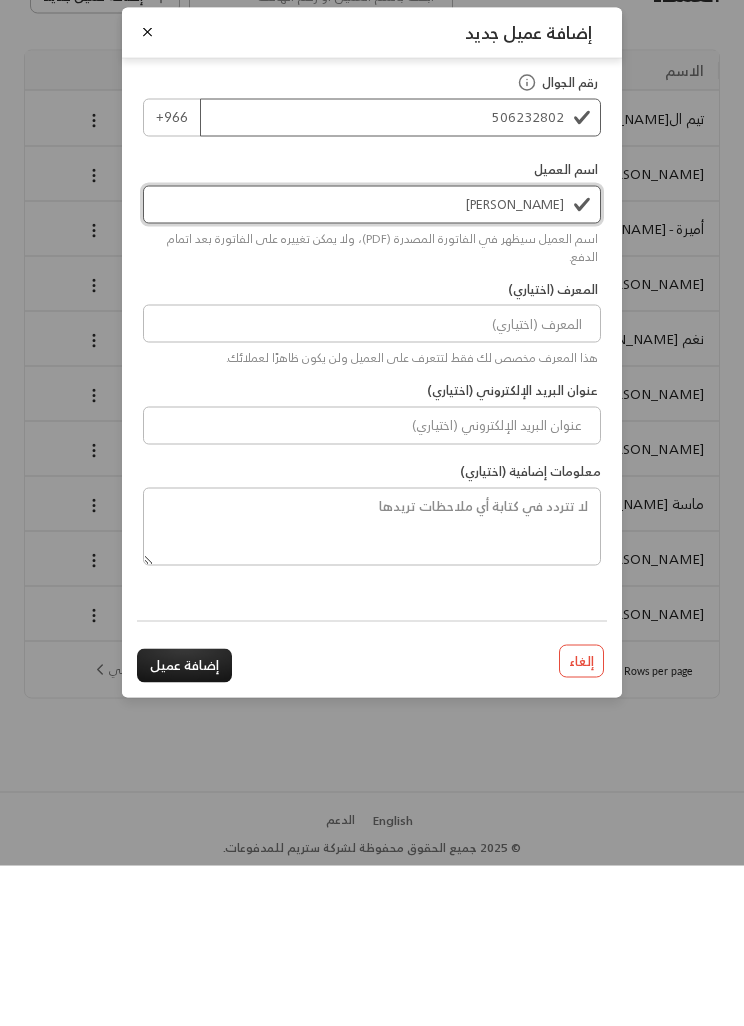type on "[PERSON_NAME]" 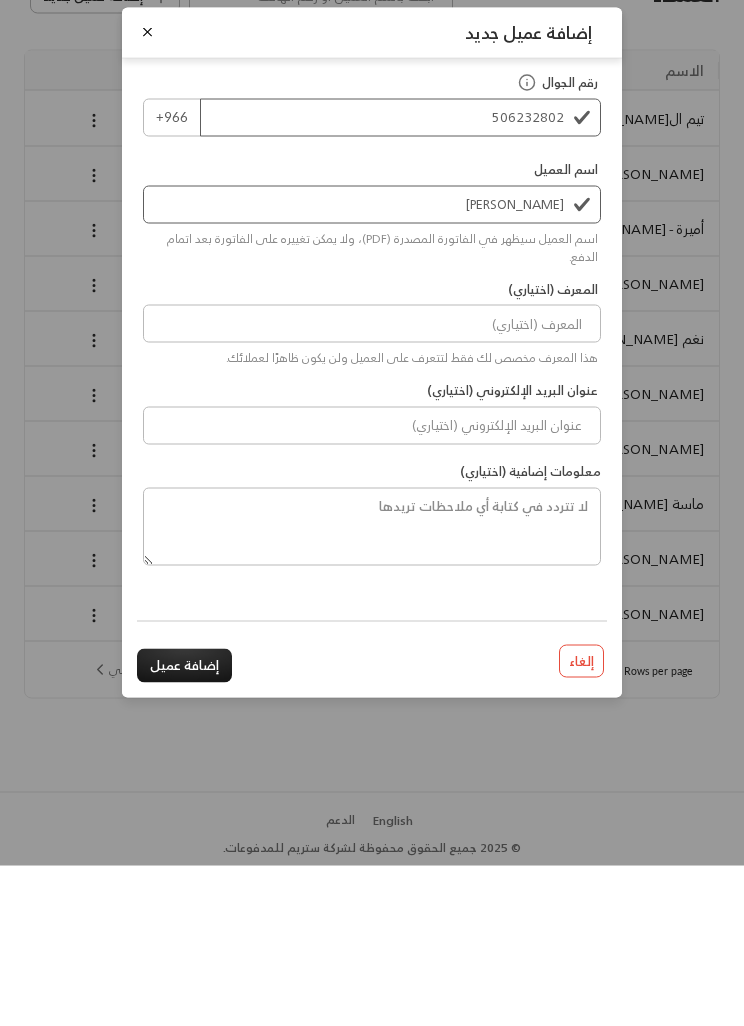 click on "إضافة عميل" at bounding box center (184, 826) 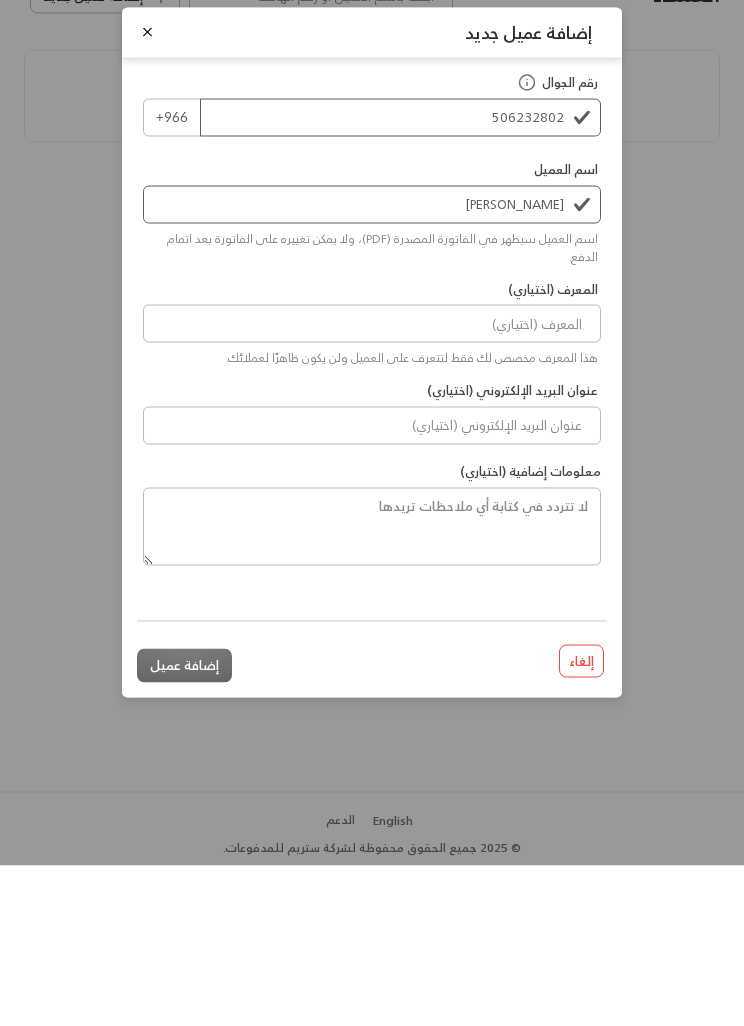 scroll, scrollTop: 65, scrollLeft: 0, axis: vertical 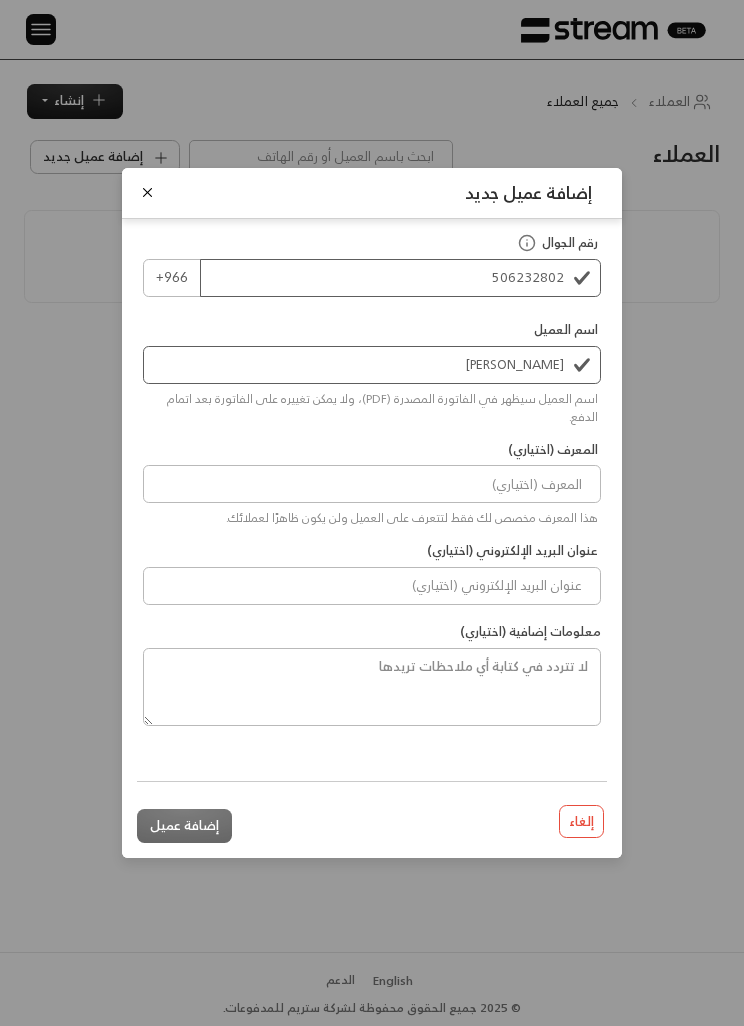 type 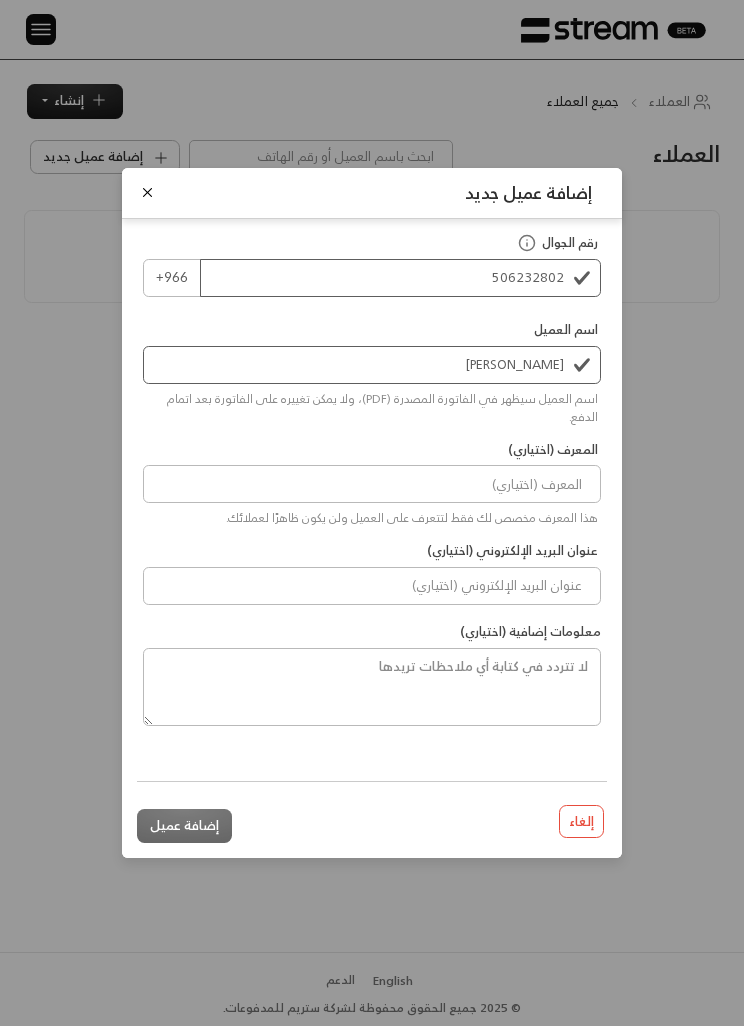 type 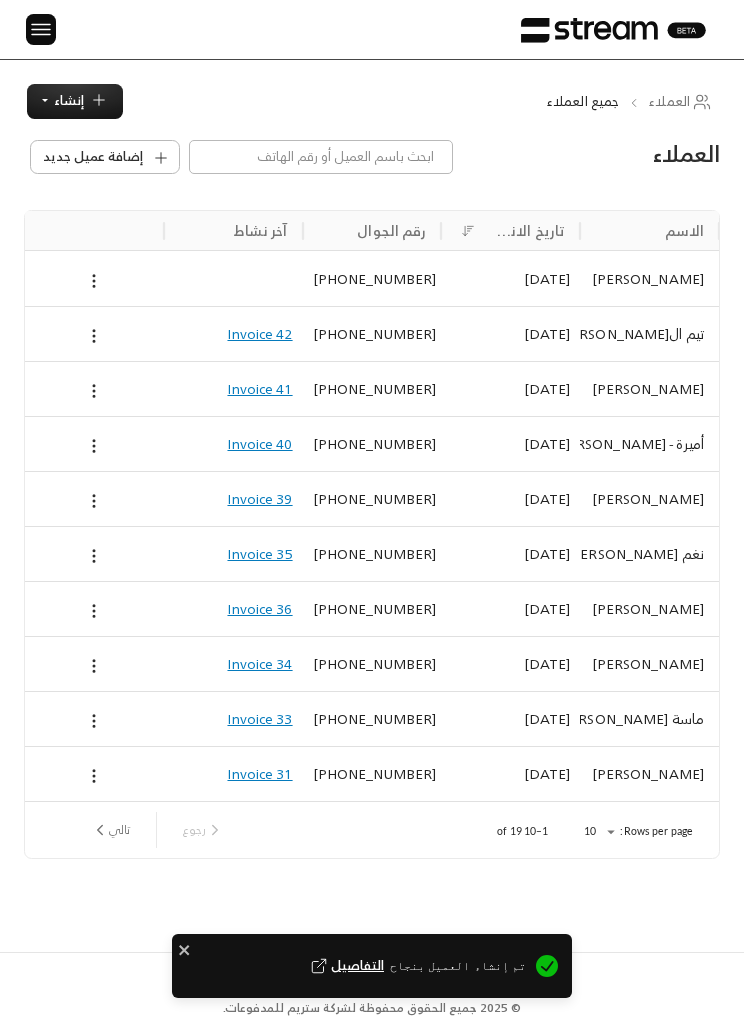 scroll, scrollTop: 0, scrollLeft: 0, axis: both 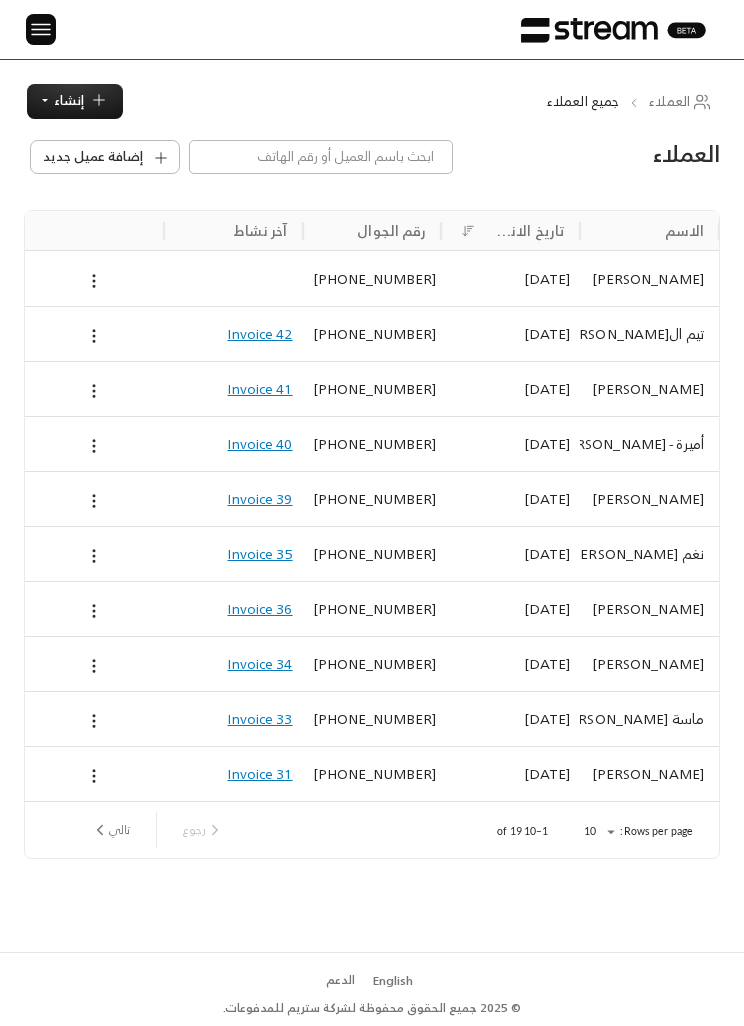 click at bounding box center [41, 29] 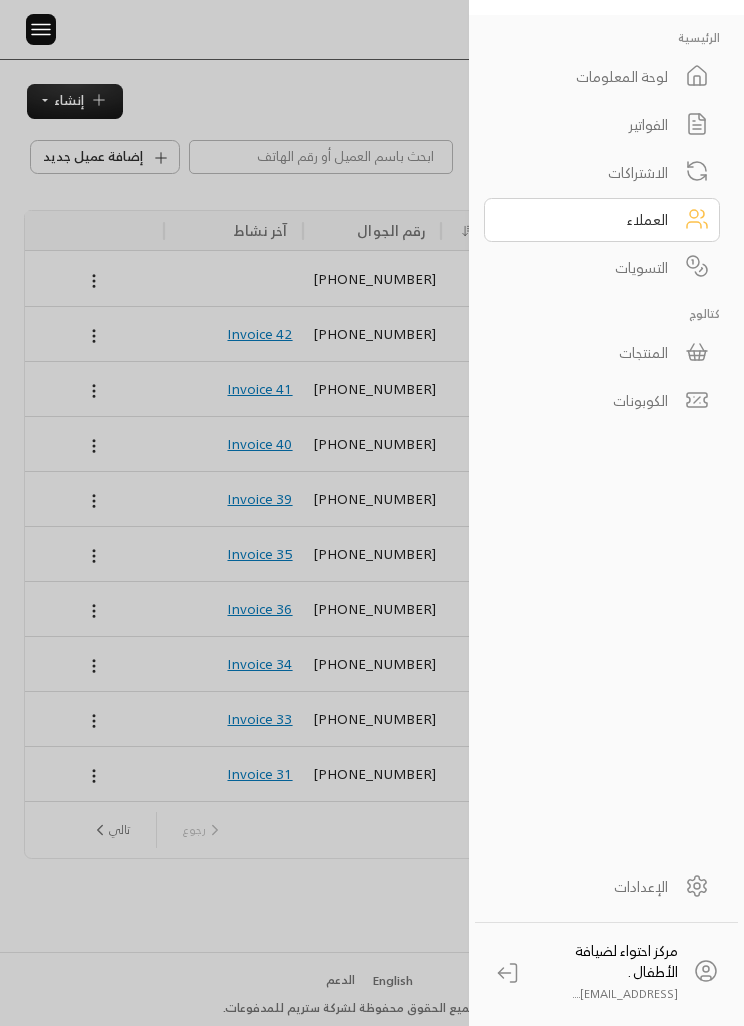 click on "الفواتير" at bounding box center [602, 125] 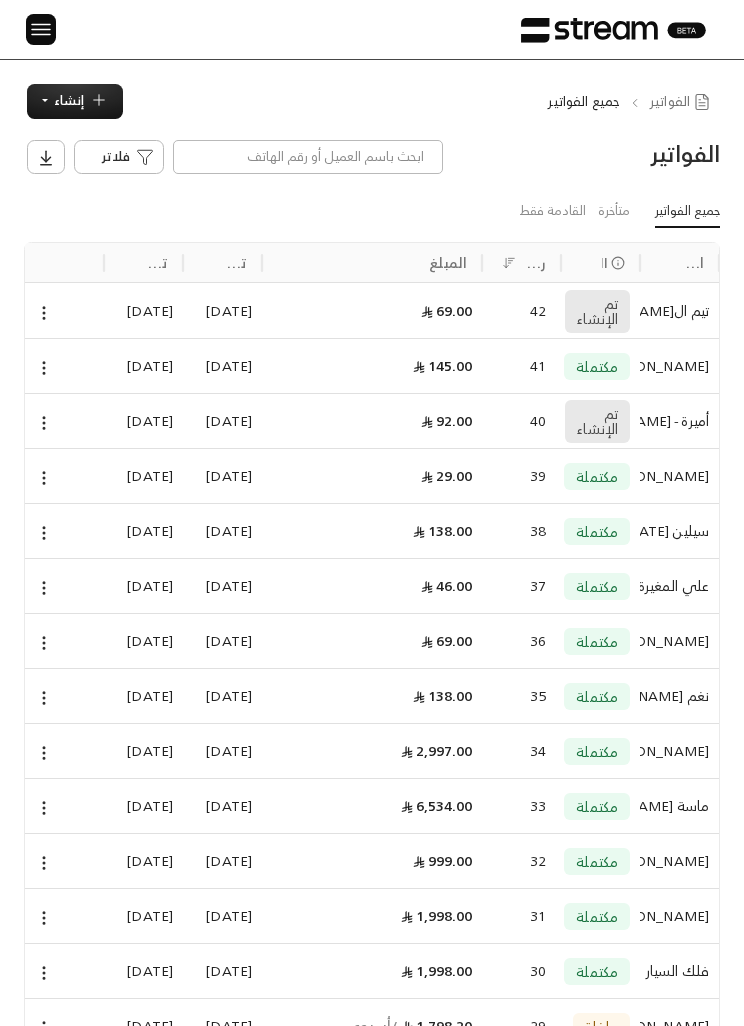 click 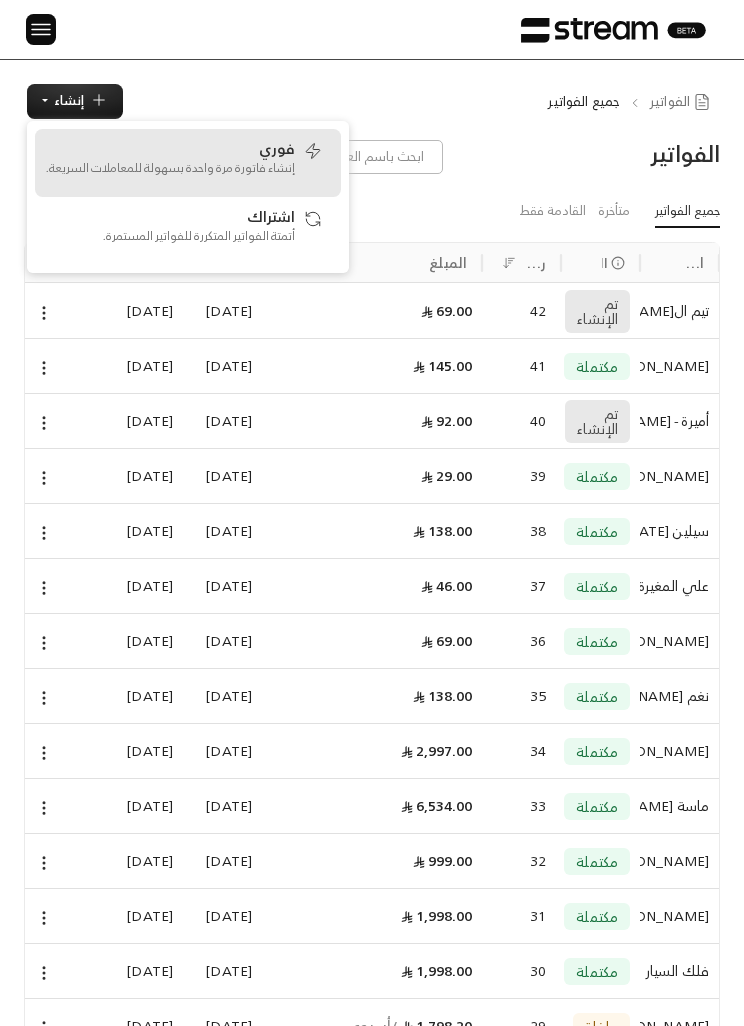 click on "إنشاء فاتورة مرة واحدة بسهولة للمعاملات السريعة." at bounding box center (170, 168) 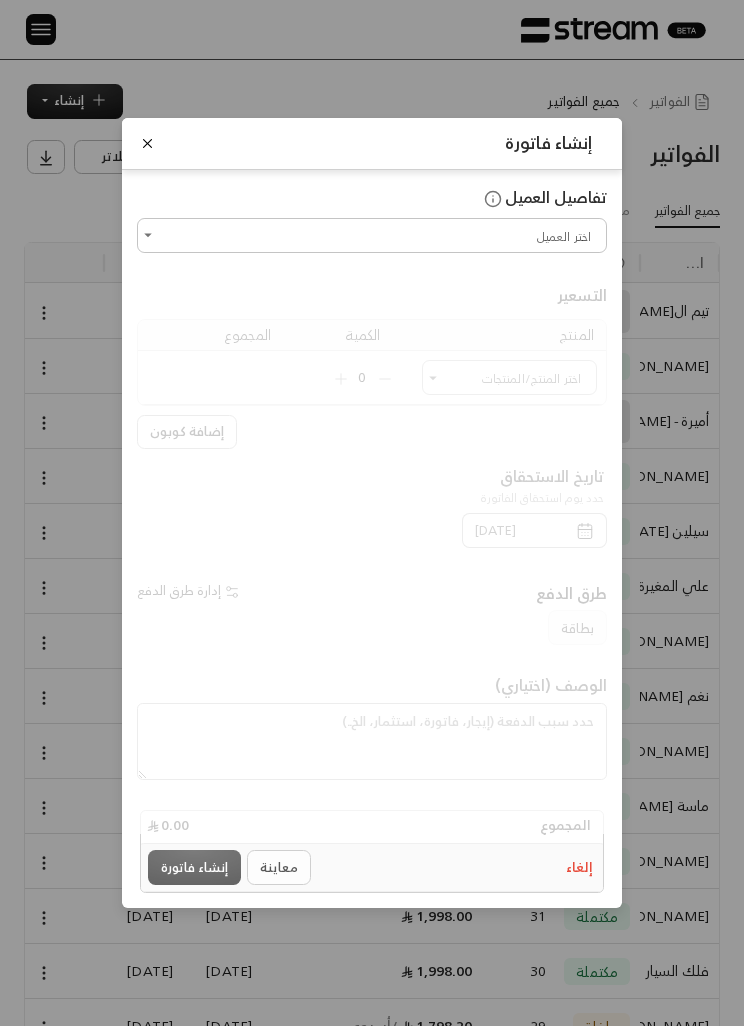 click on "اختر العميل" at bounding box center (372, 235) 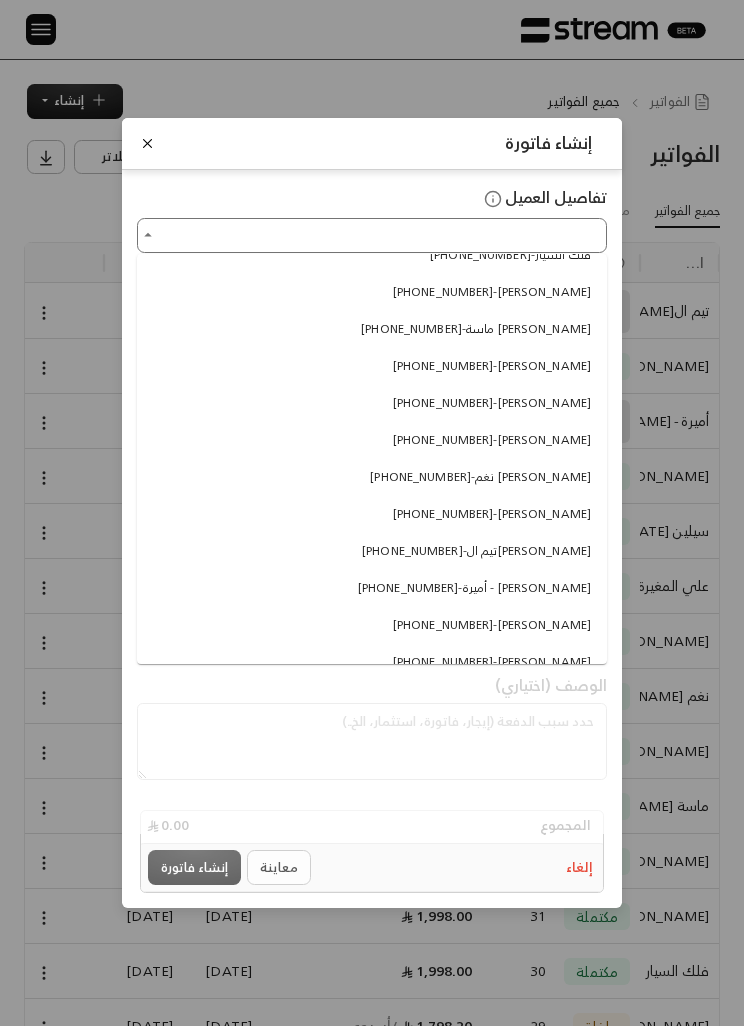 scroll, scrollTop: 325, scrollLeft: 0, axis: vertical 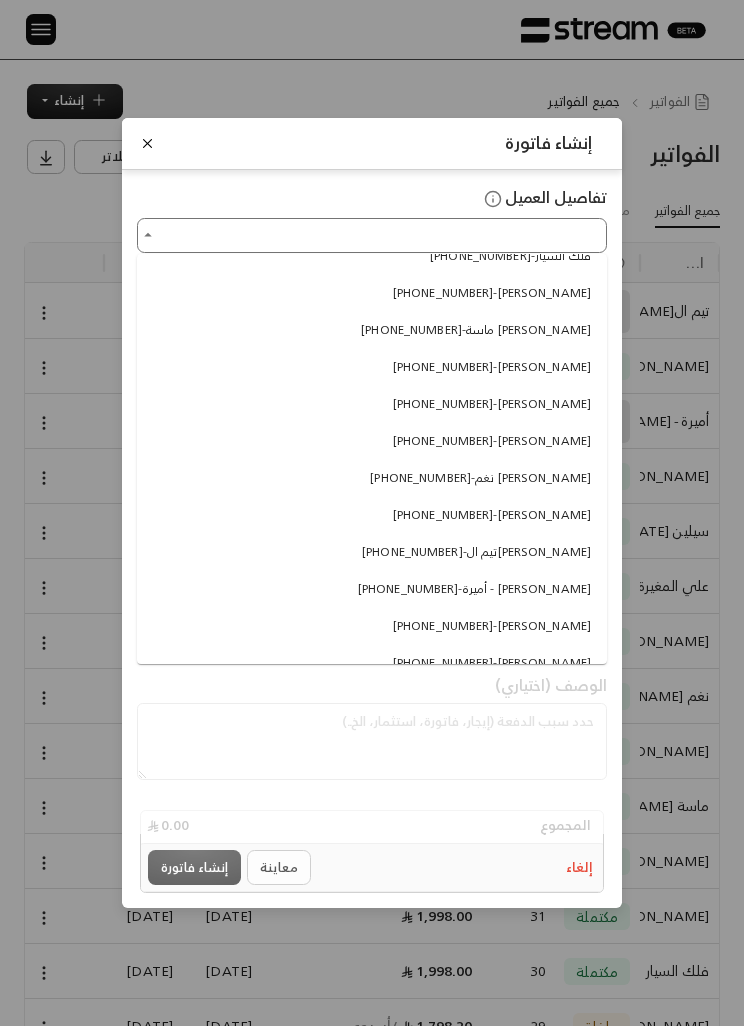 click on "[PHONE_NUMBER]  -  [PERSON_NAME]" at bounding box center [492, 663] 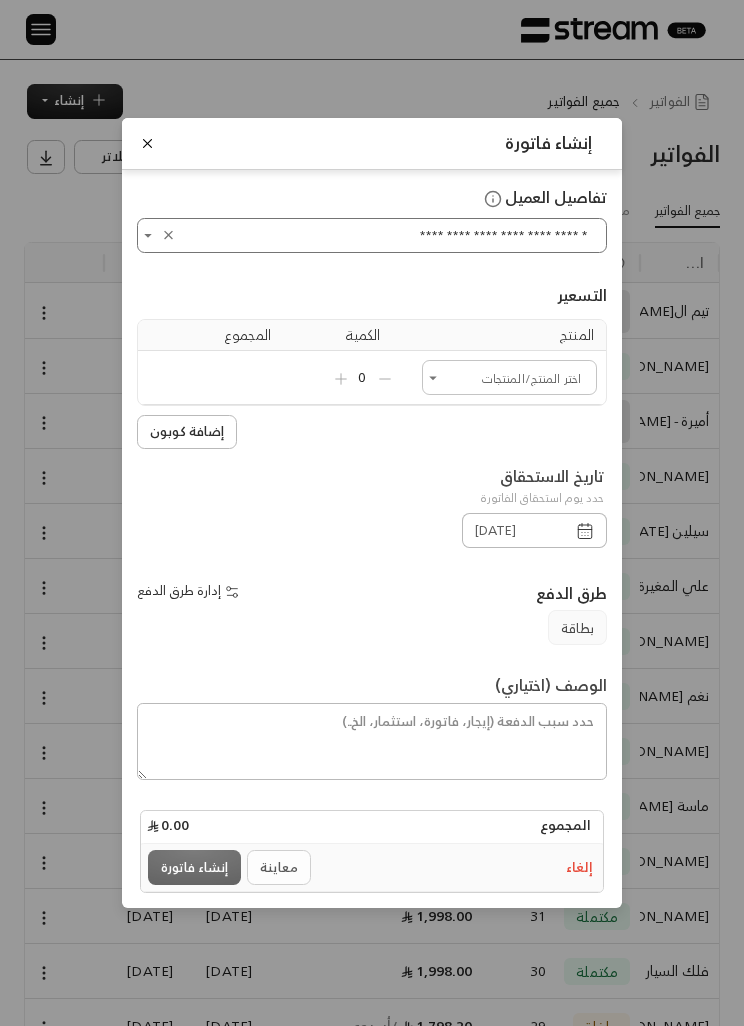 click on "اختر العميل" at bounding box center (509, 377) 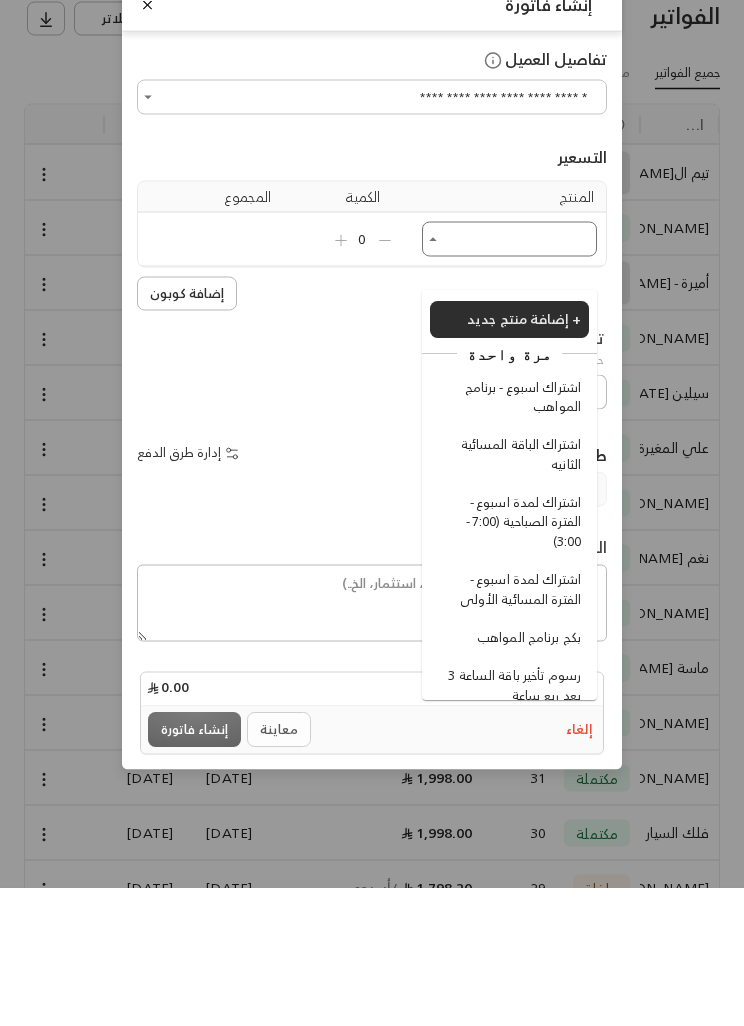 scroll, scrollTop: 0, scrollLeft: 0, axis: both 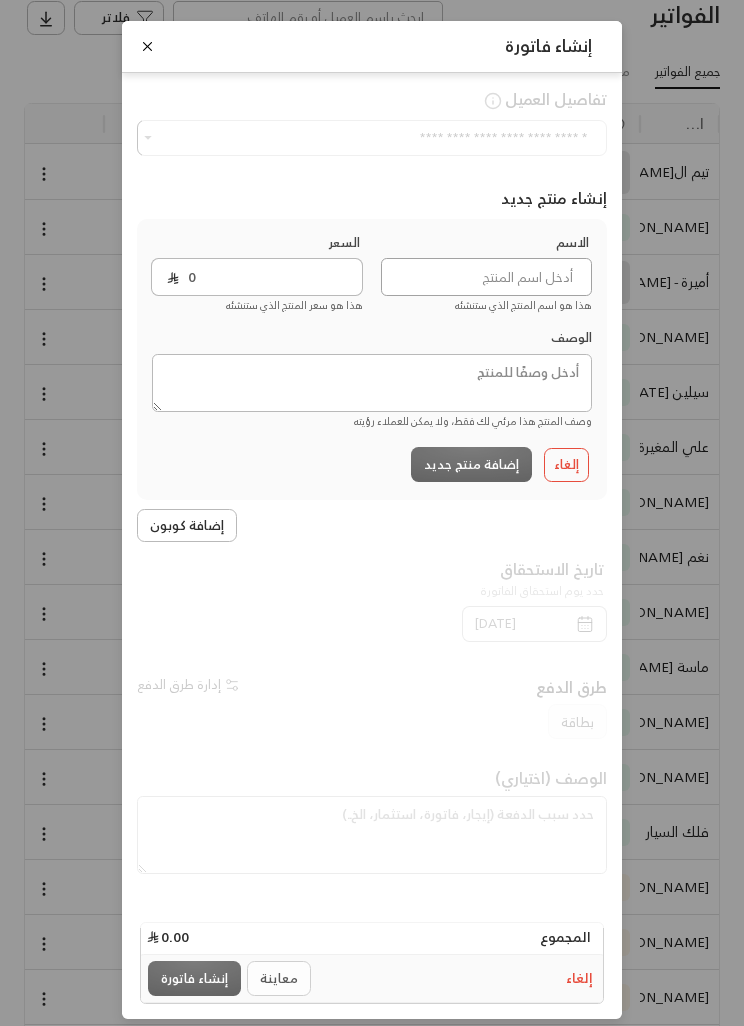 click at bounding box center (486, 277) 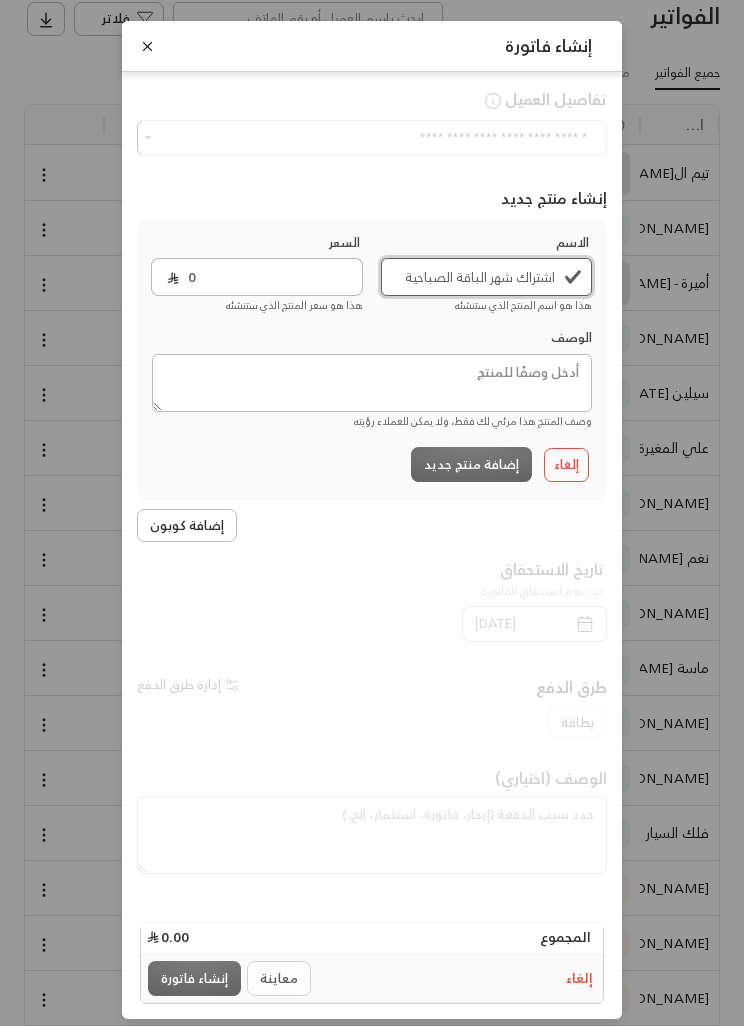 type on "اشتراك شهر الباقة الصباحية" 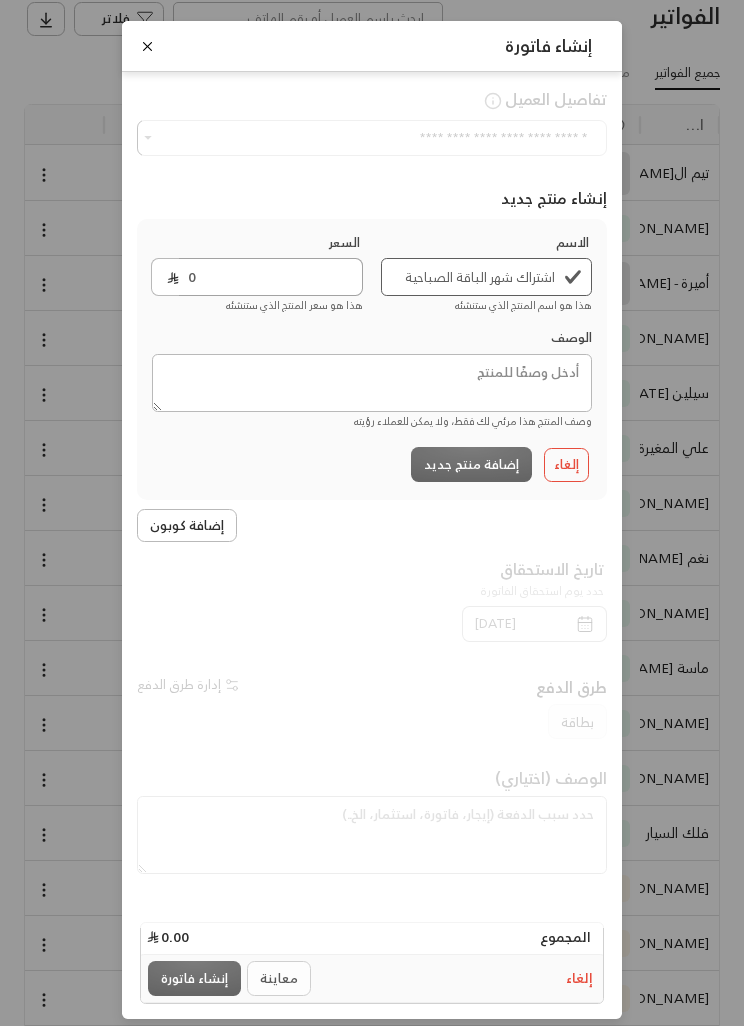 click on "0" at bounding box center (271, 277) 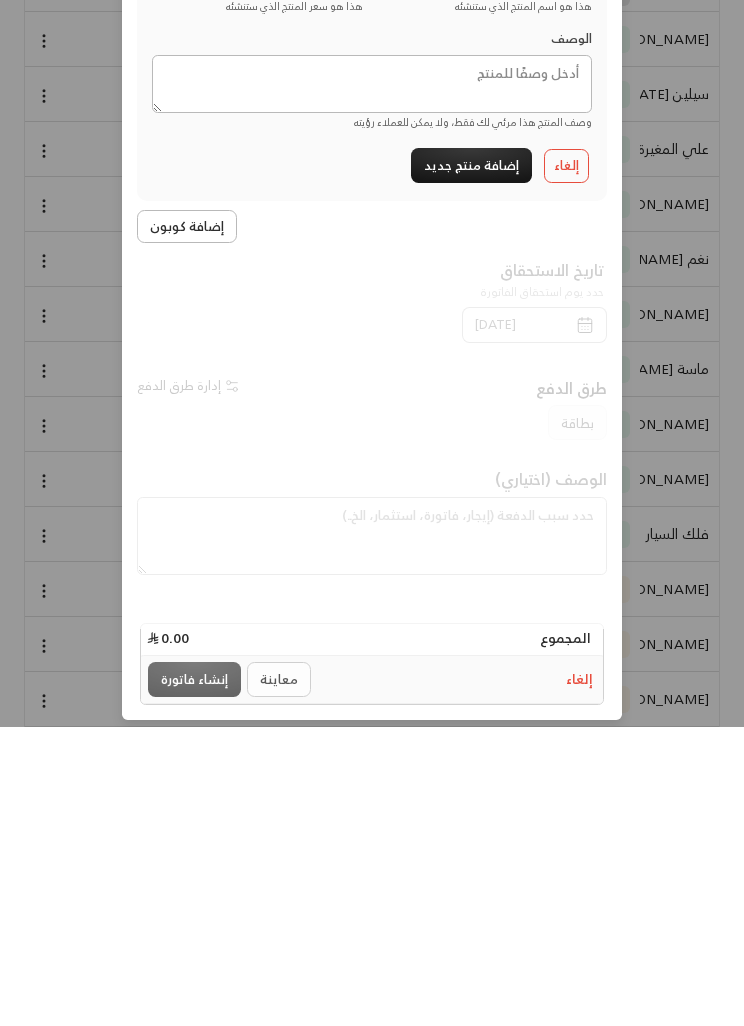 type on "3630" 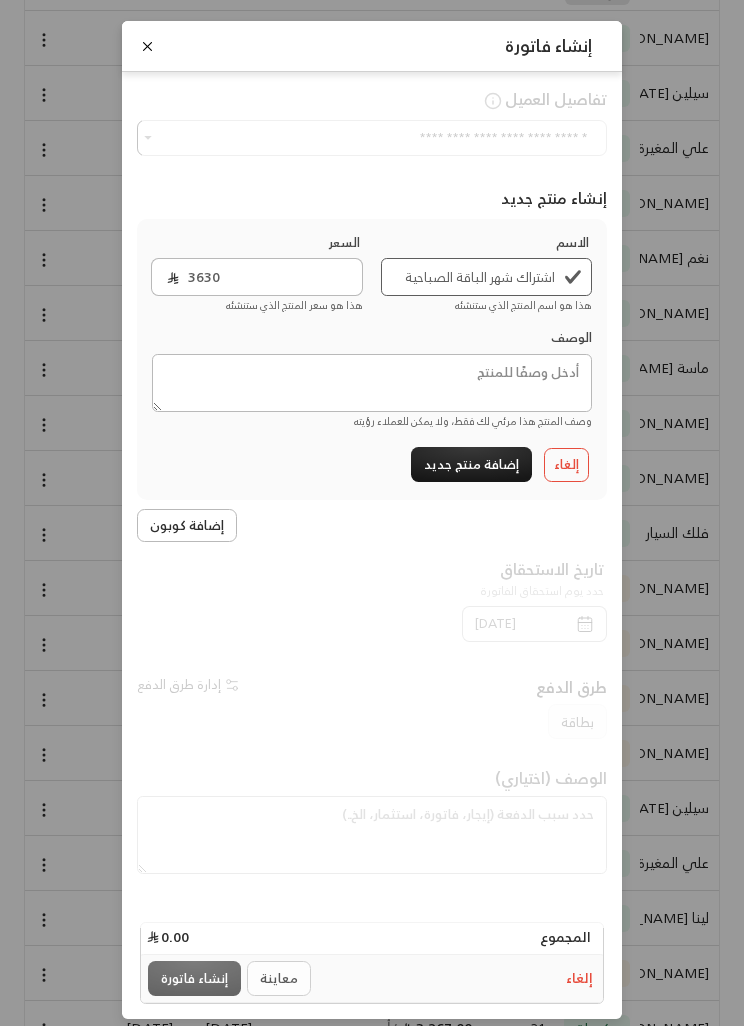 click on "إضافة منتج جديد" at bounding box center [471, 464] 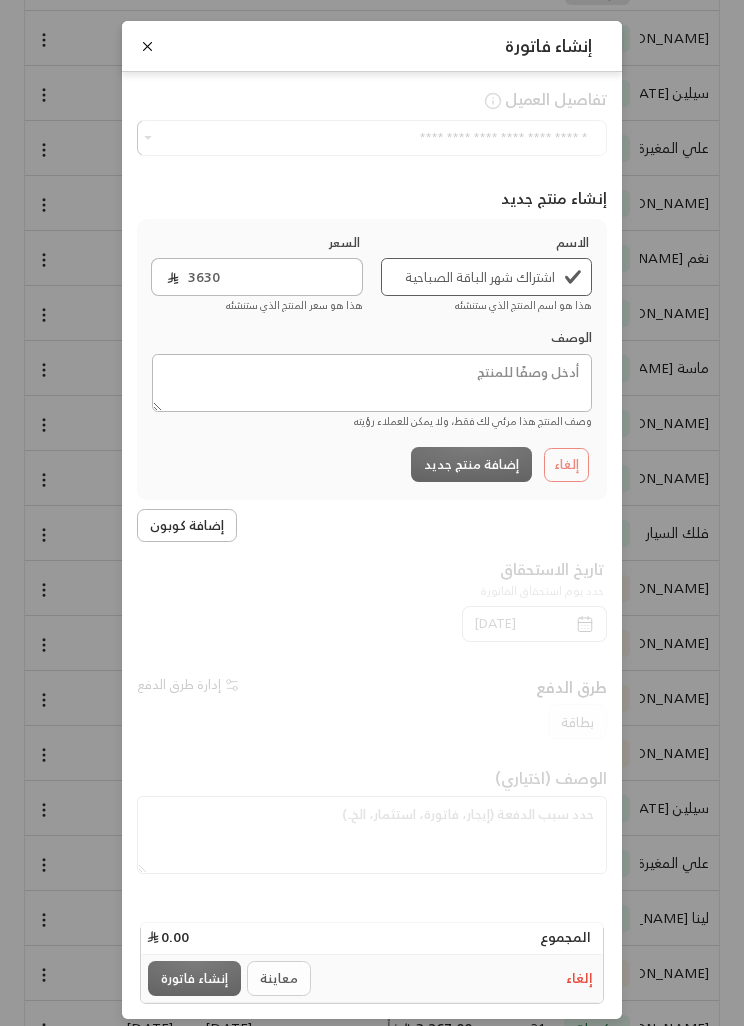 click on "إلغاء إضافة منتج جديد" at bounding box center [372, 465] 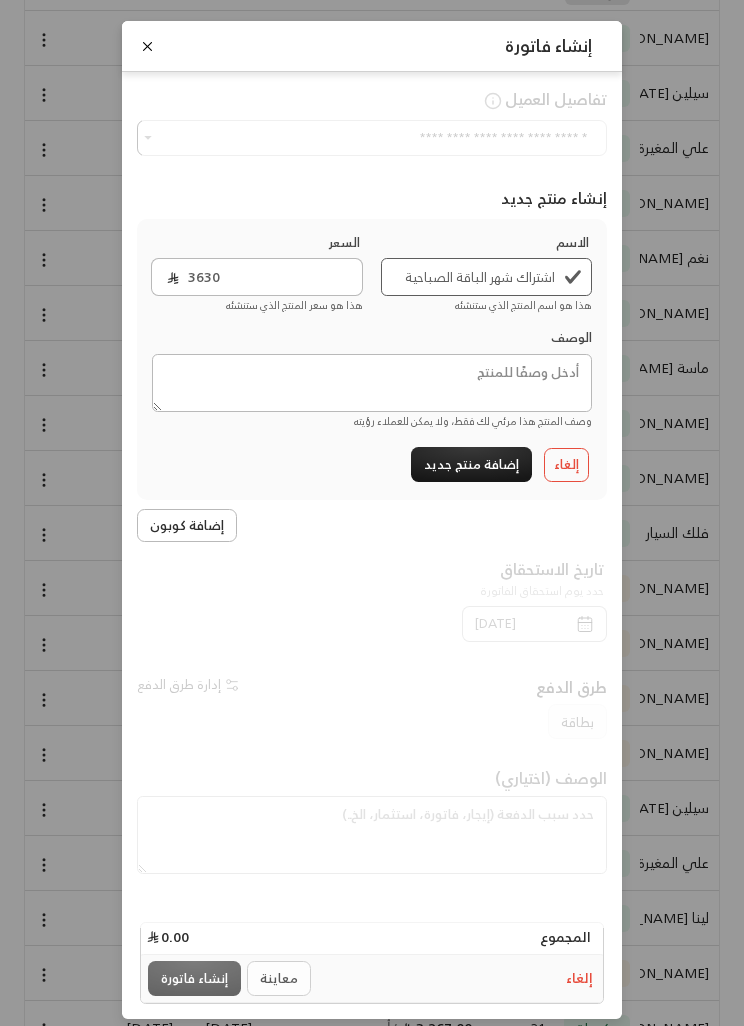 click on "إضافة منتج جديد" at bounding box center [471, 464] 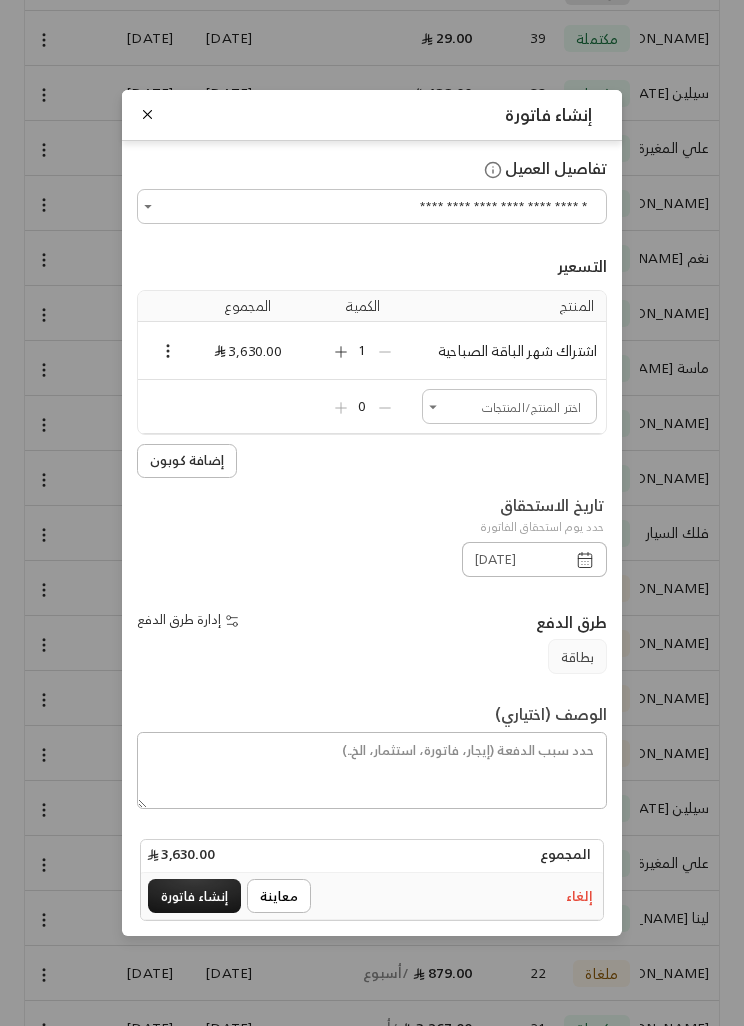 click on "معاينة" at bounding box center (279, 896) 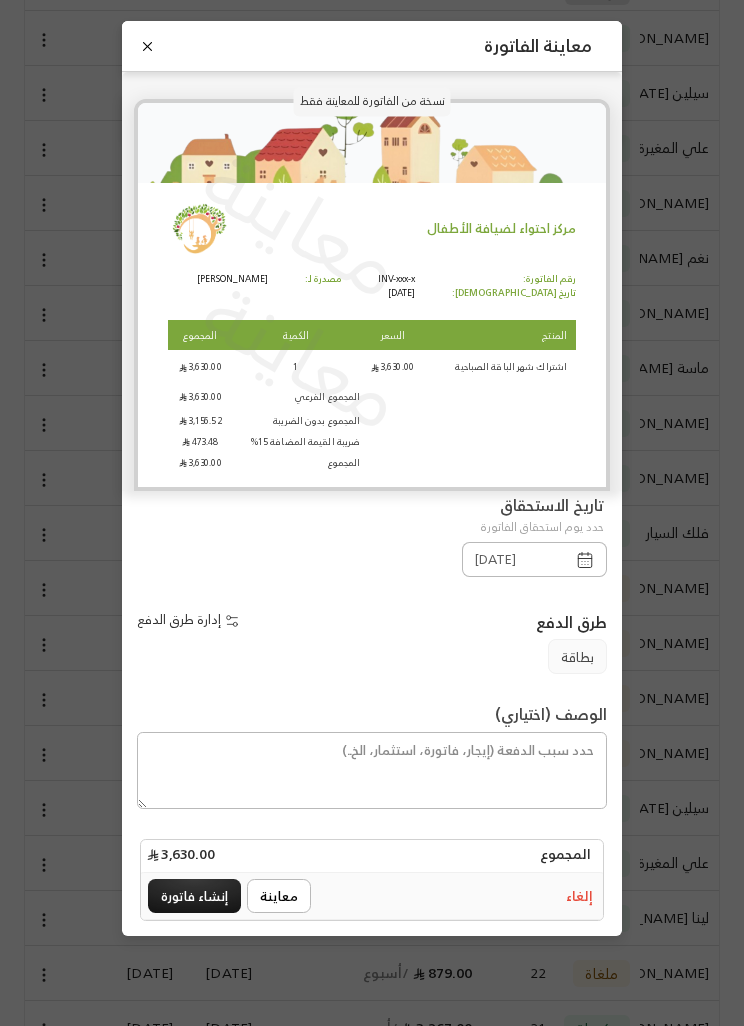 click at bounding box center (147, 46) 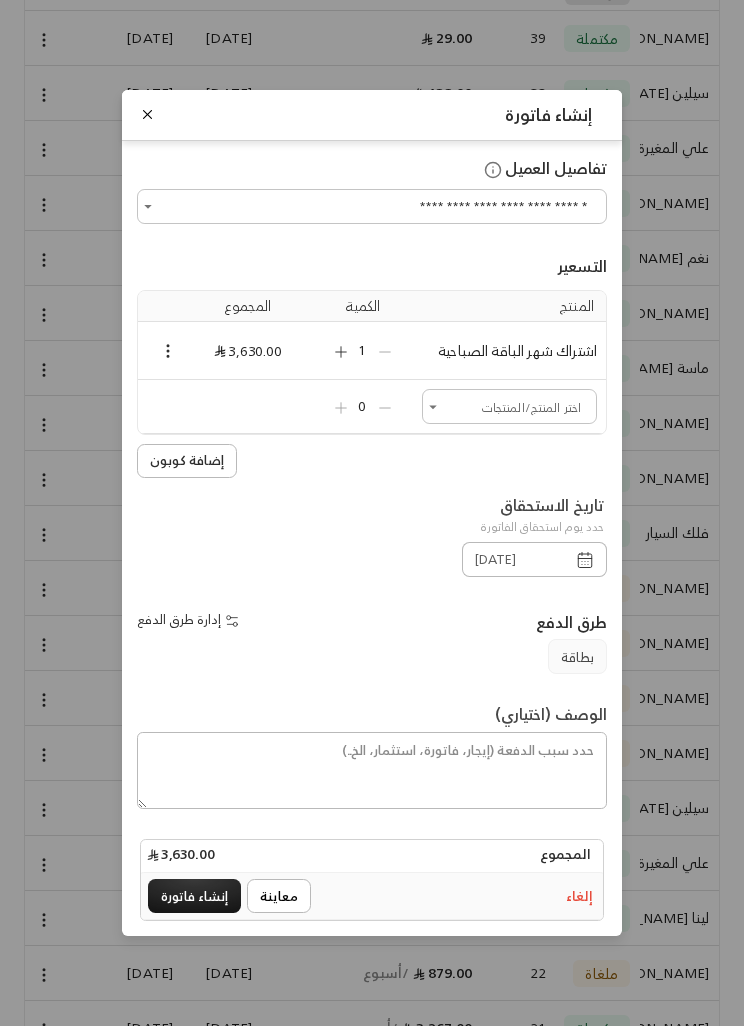click on "إنشاء فاتورة" at bounding box center [194, 896] 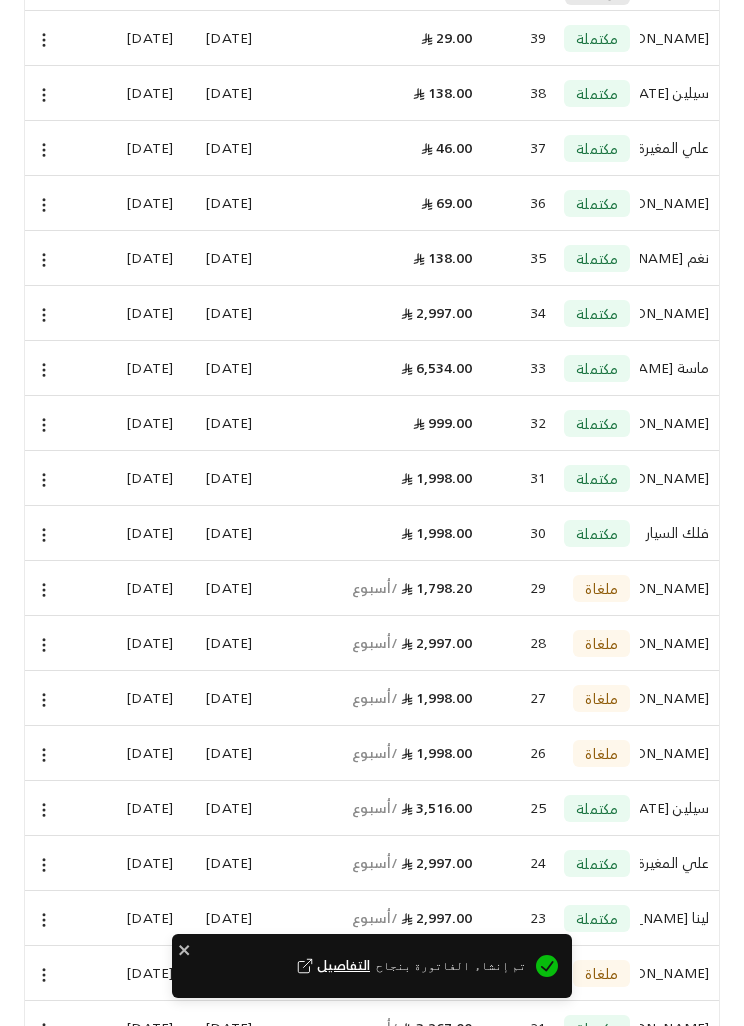 scroll, scrollTop: 0, scrollLeft: 0, axis: both 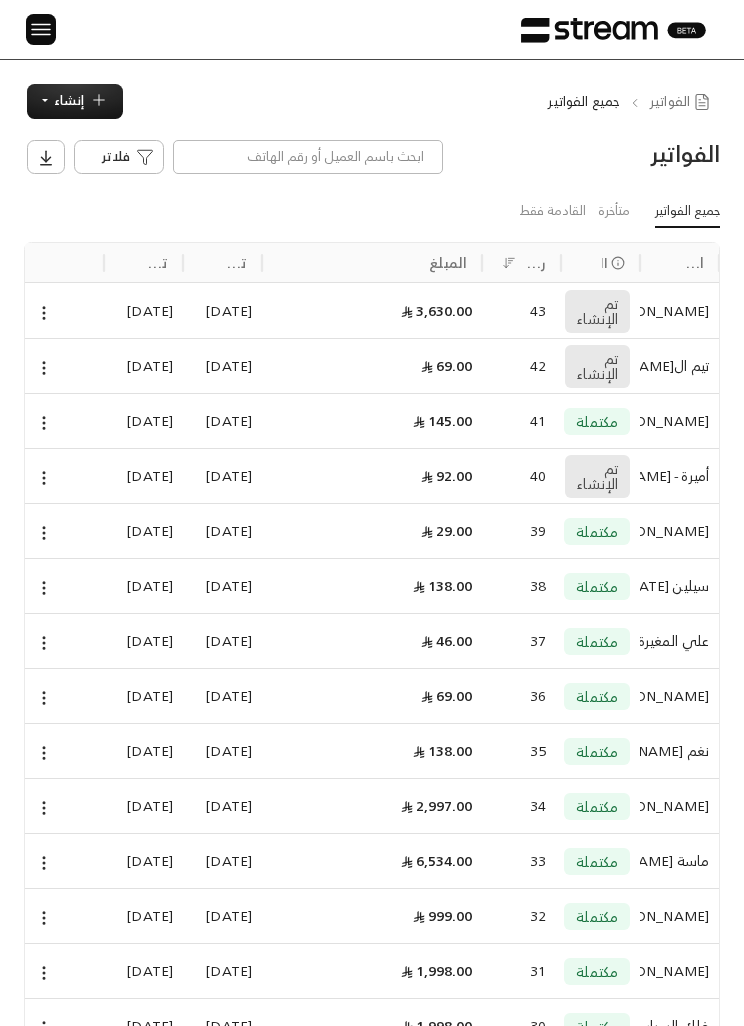 click on "إنشاء" at bounding box center [69, 100] 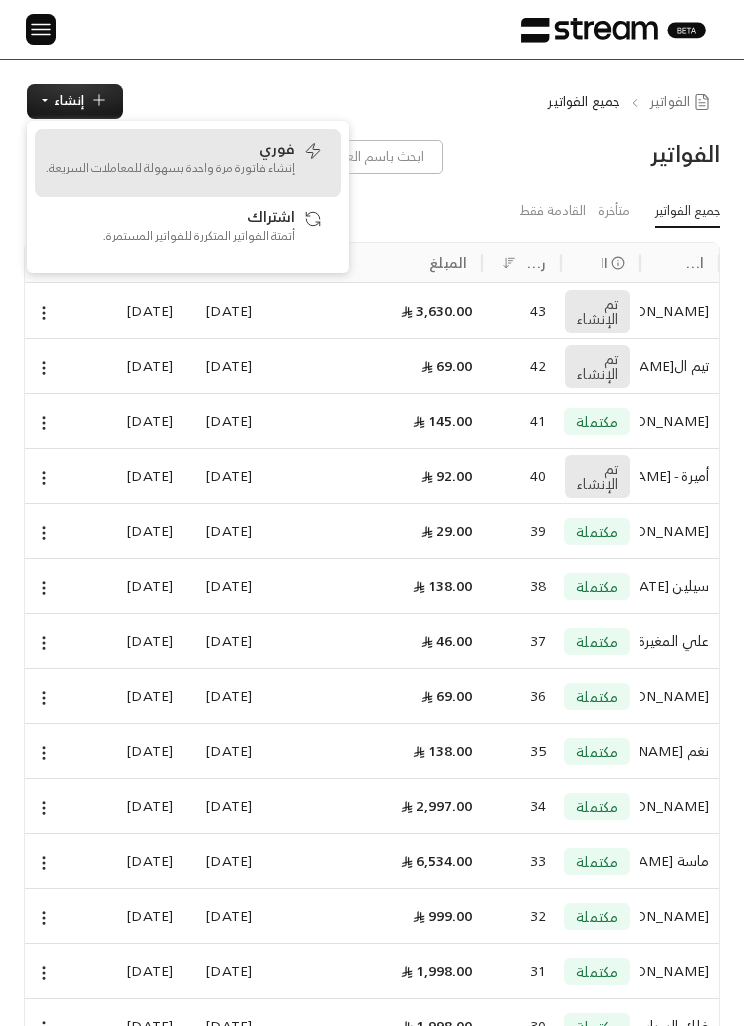 click on "فوري إنشاء فاتورة مرة واحدة بسهولة للمعاملات السريعة." at bounding box center [170, 163] 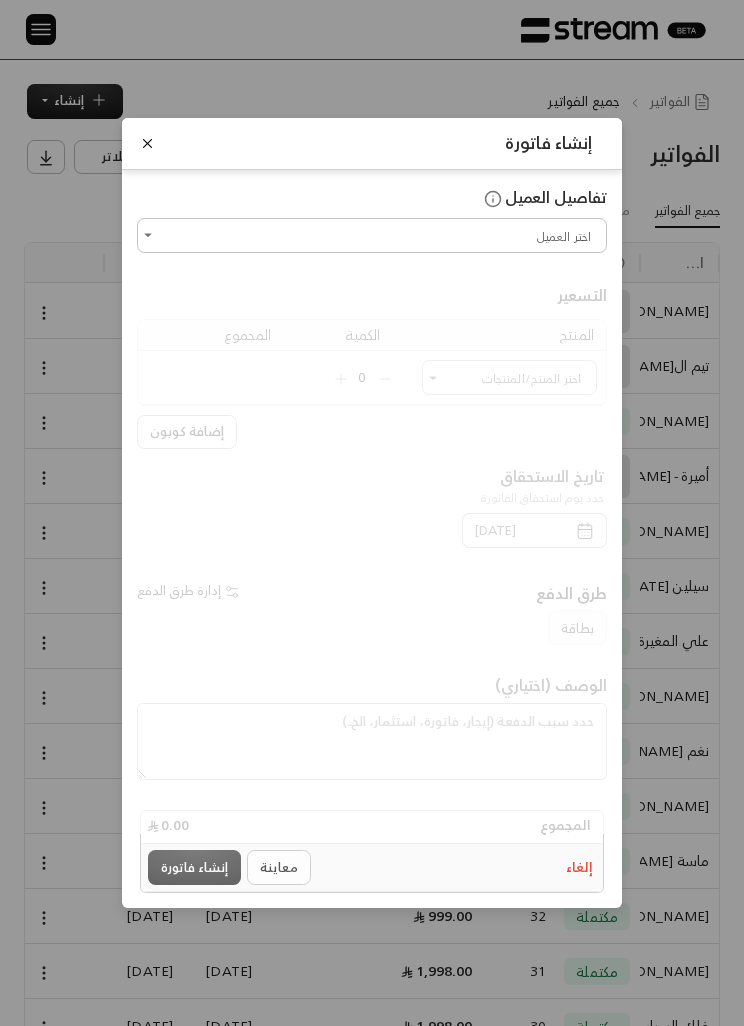 click on "اختر العميل" at bounding box center [372, 235] 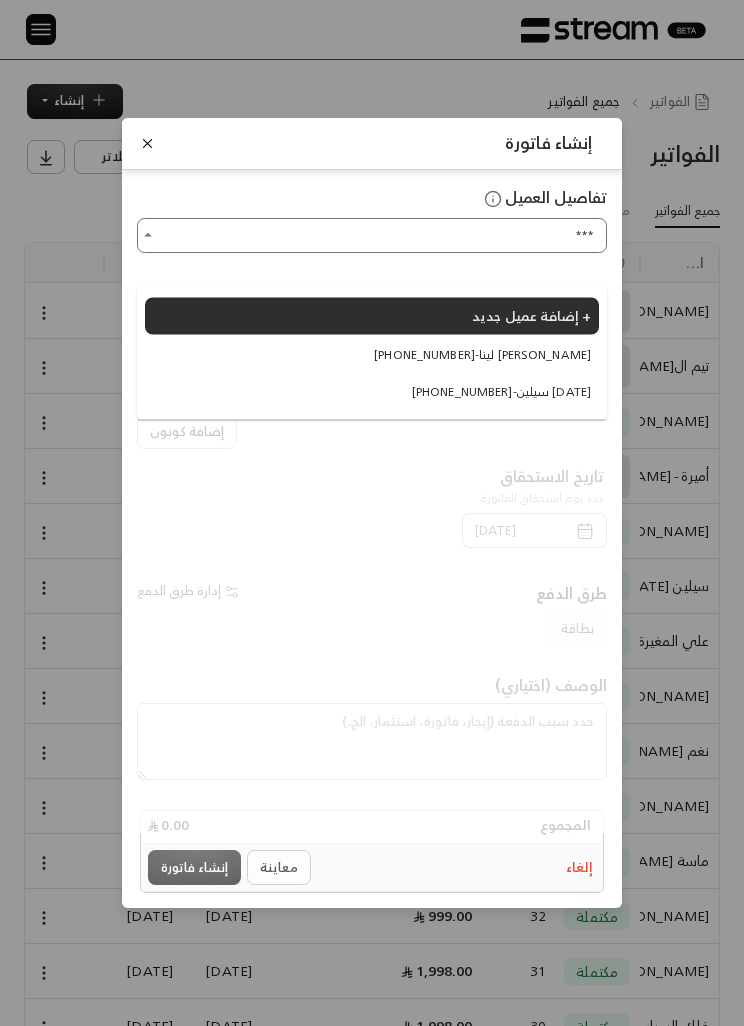 click on "[PHONE_NUMBER]  -  لينا [PERSON_NAME]" at bounding box center (372, 354) 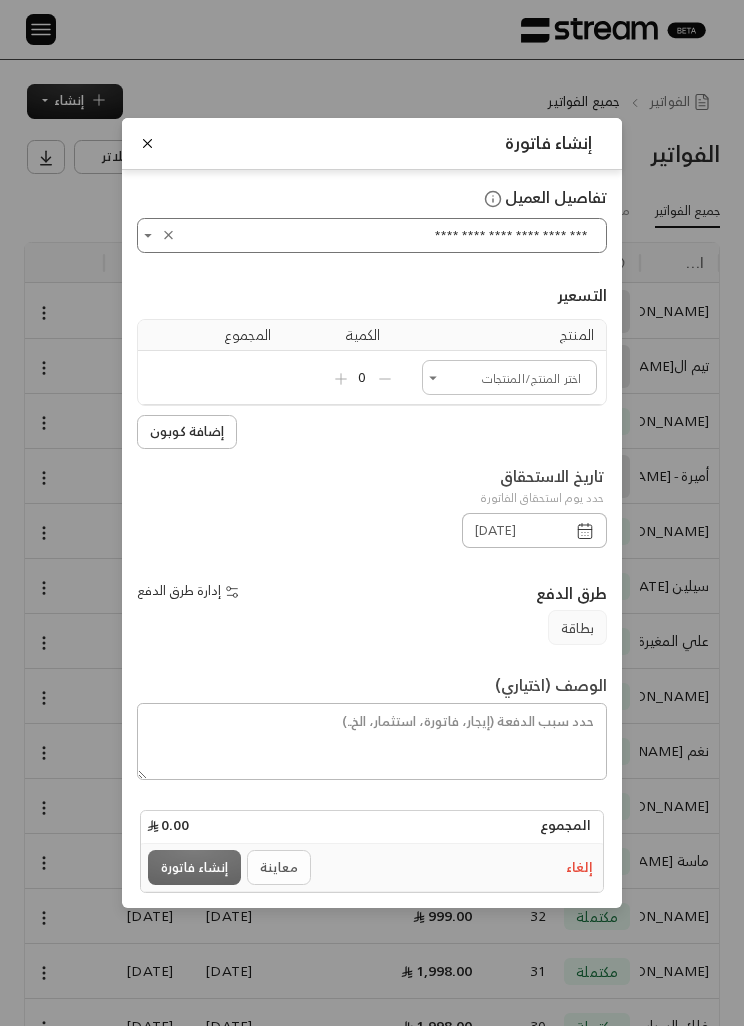 click on "اختر العميل" at bounding box center (509, 377) 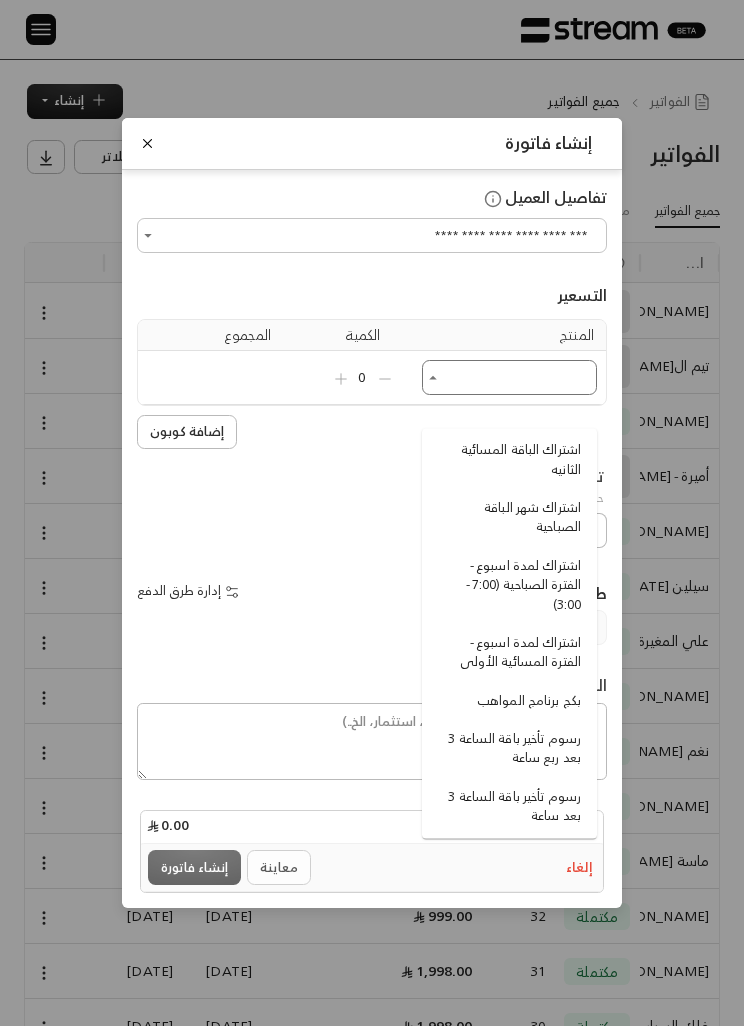 scroll, scrollTop: 142, scrollLeft: 0, axis: vertical 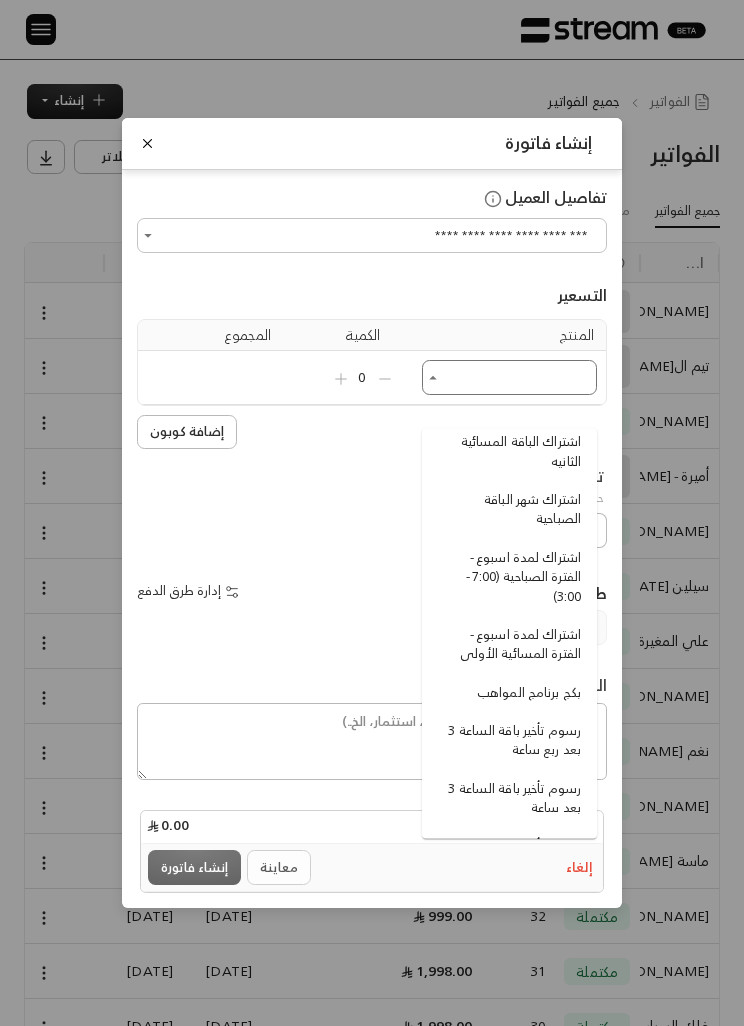 click on "اشتراك لمدة اسبوع - الفترة الصباحية (7:00 - 3:00)" at bounding box center (512, 576) 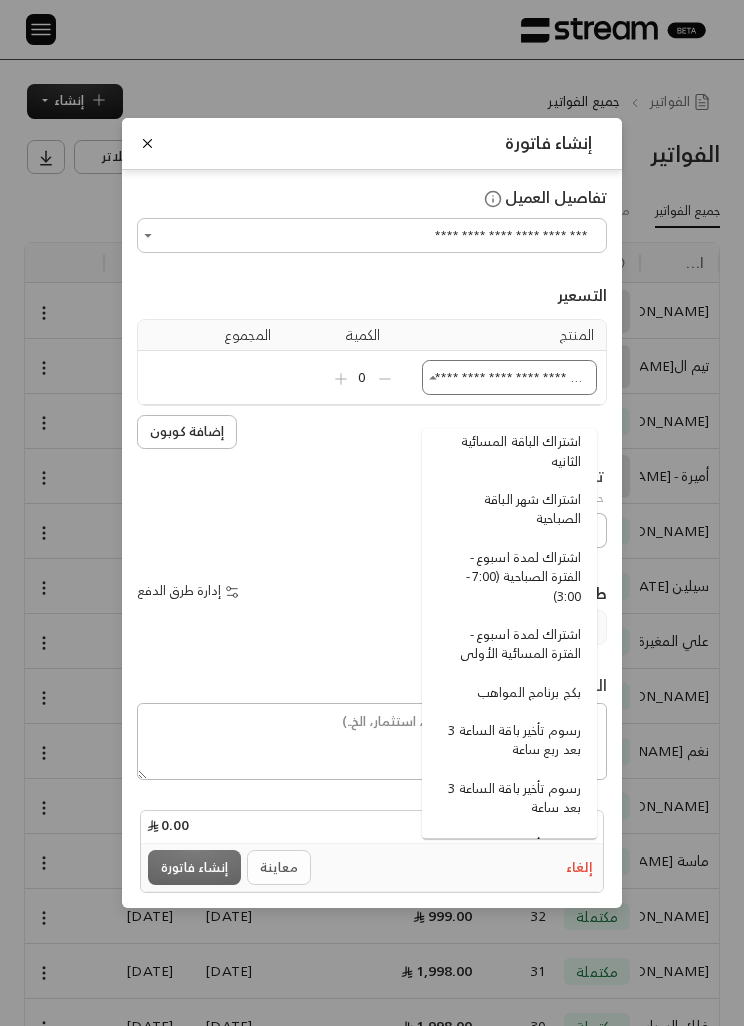 type 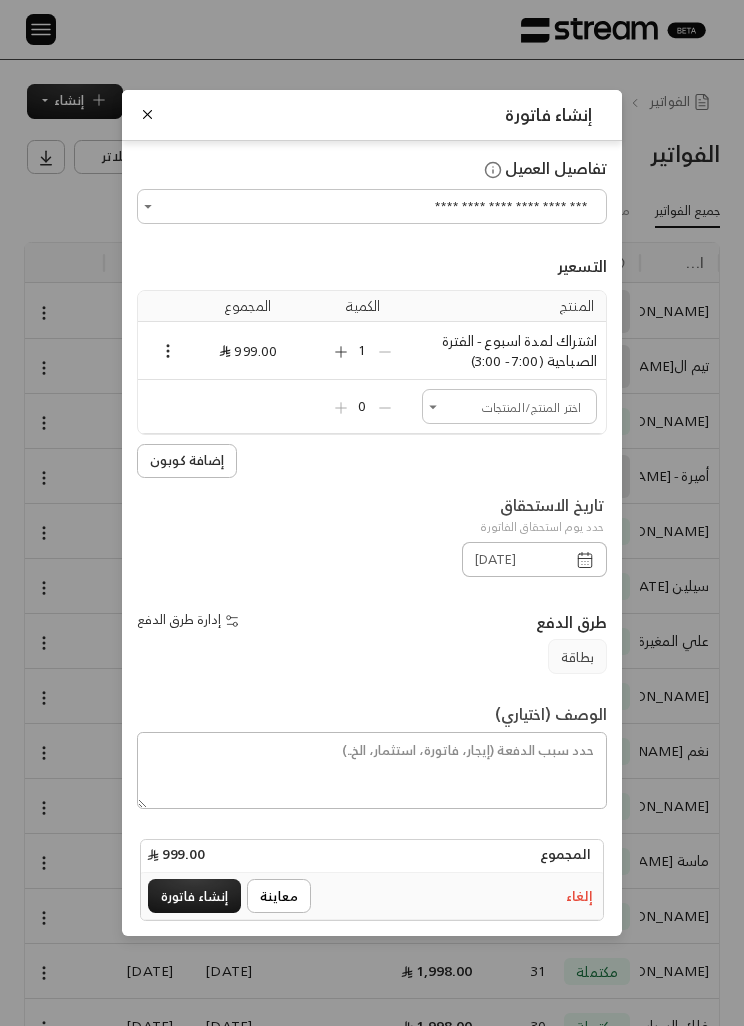 click at bounding box center [341, 352] 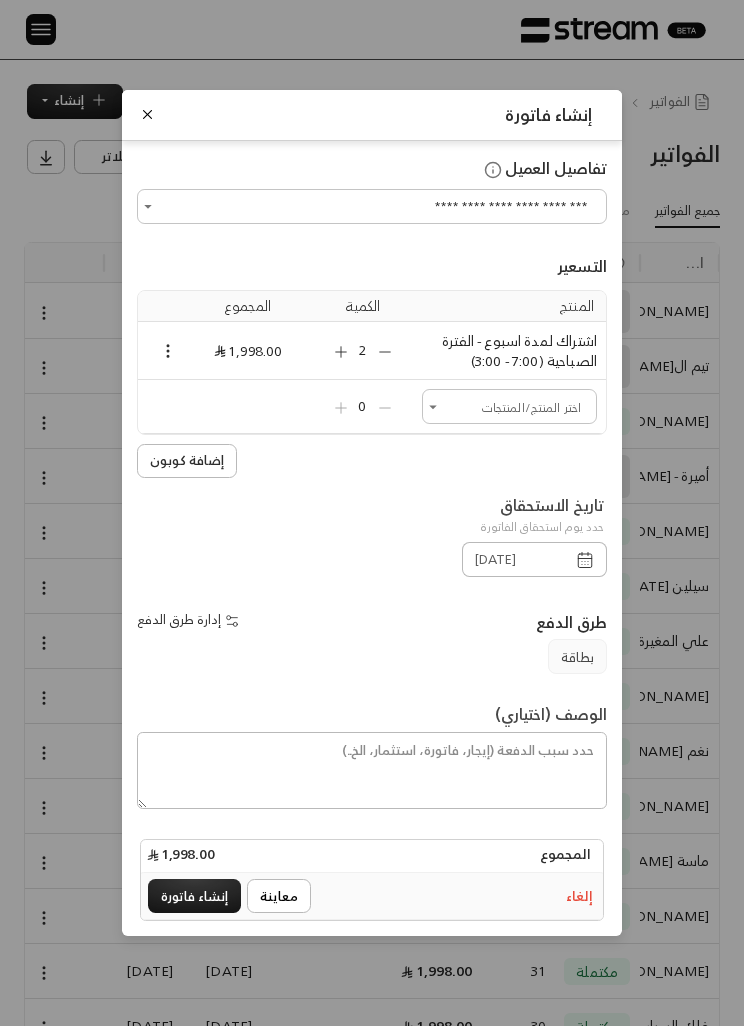 click 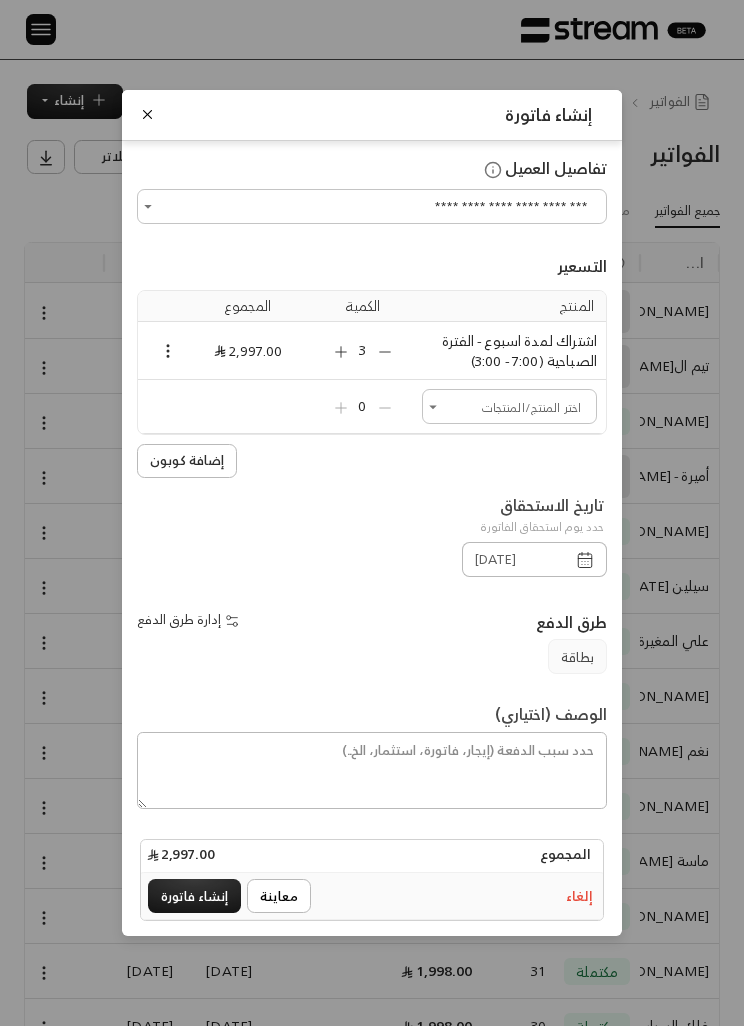 click 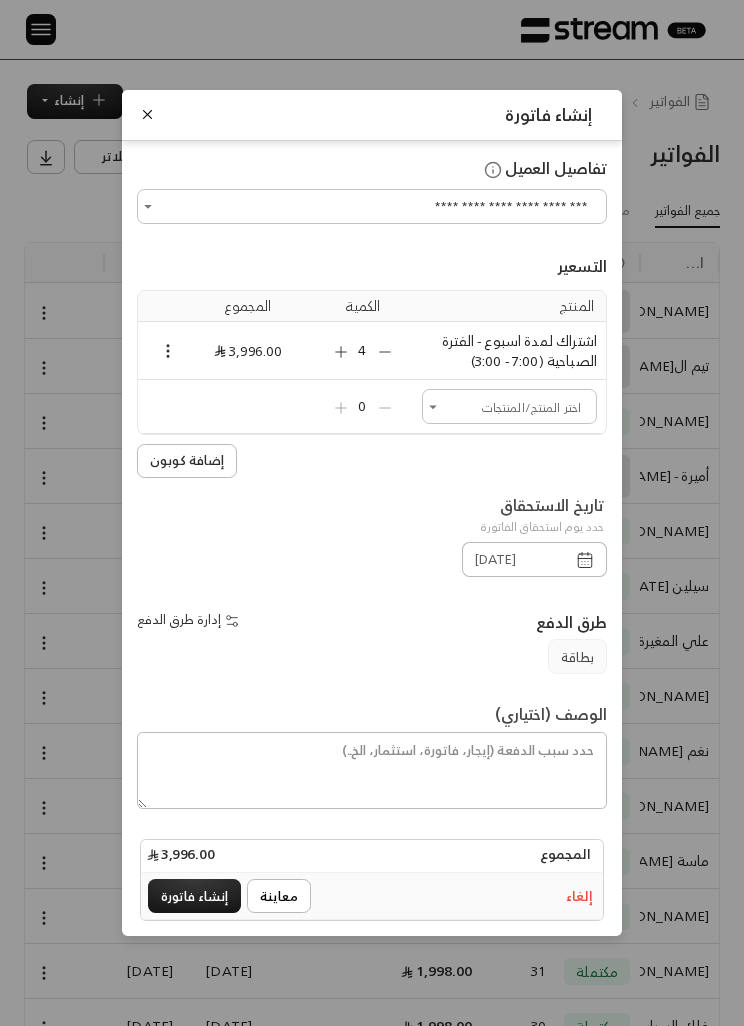 click 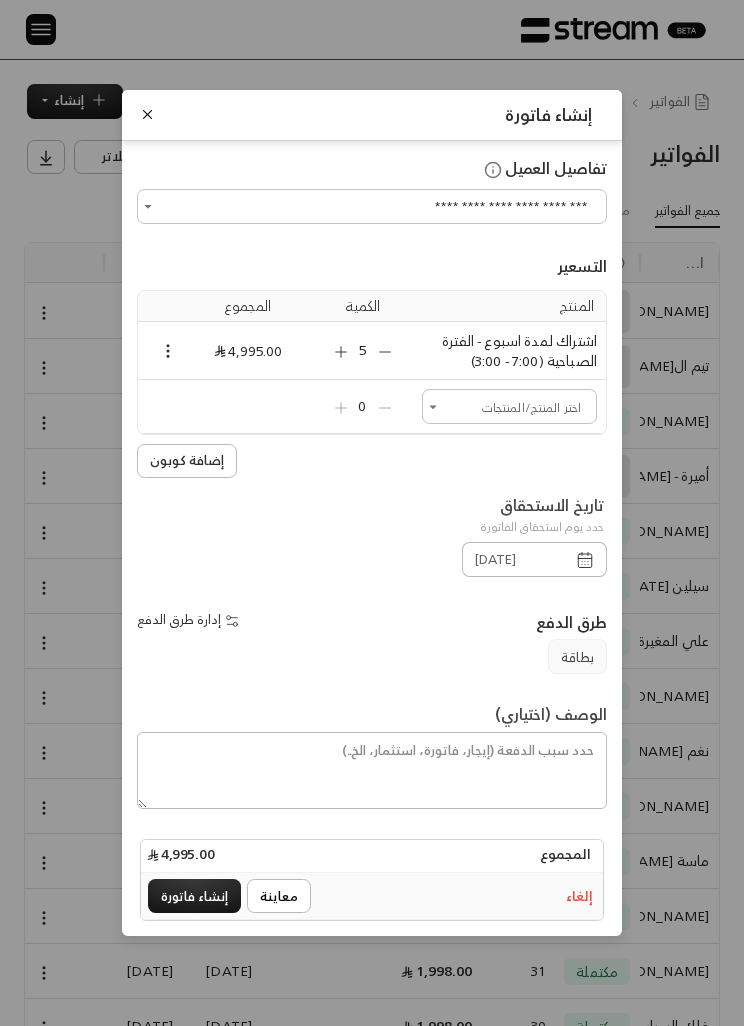 click on "5" at bounding box center [363, 350] 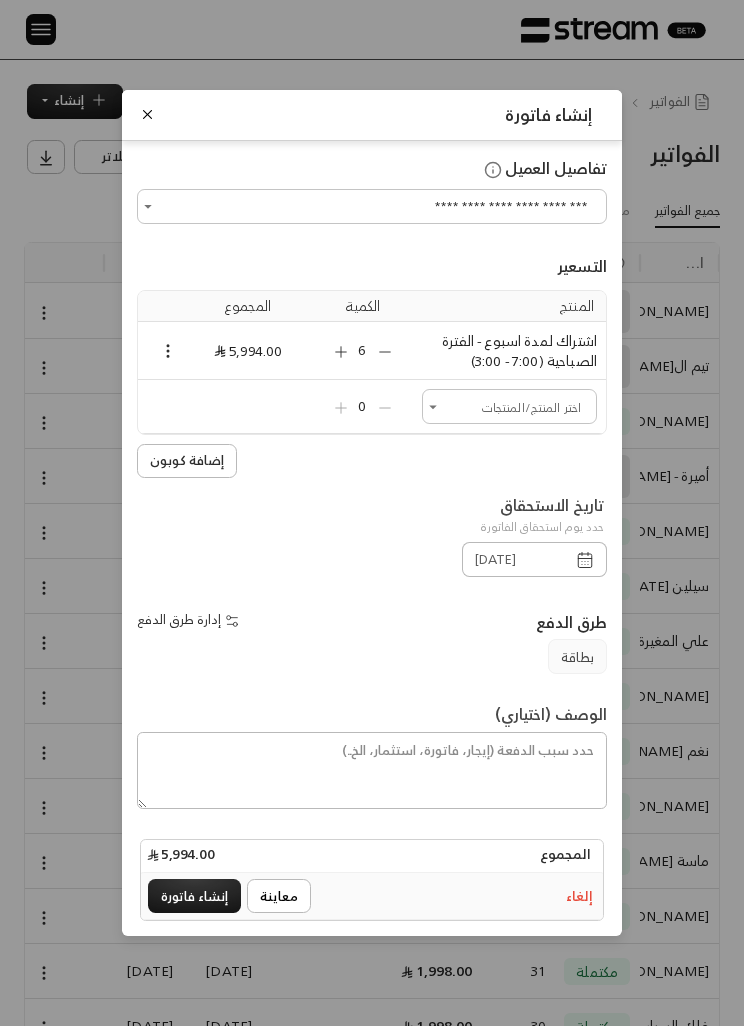 click 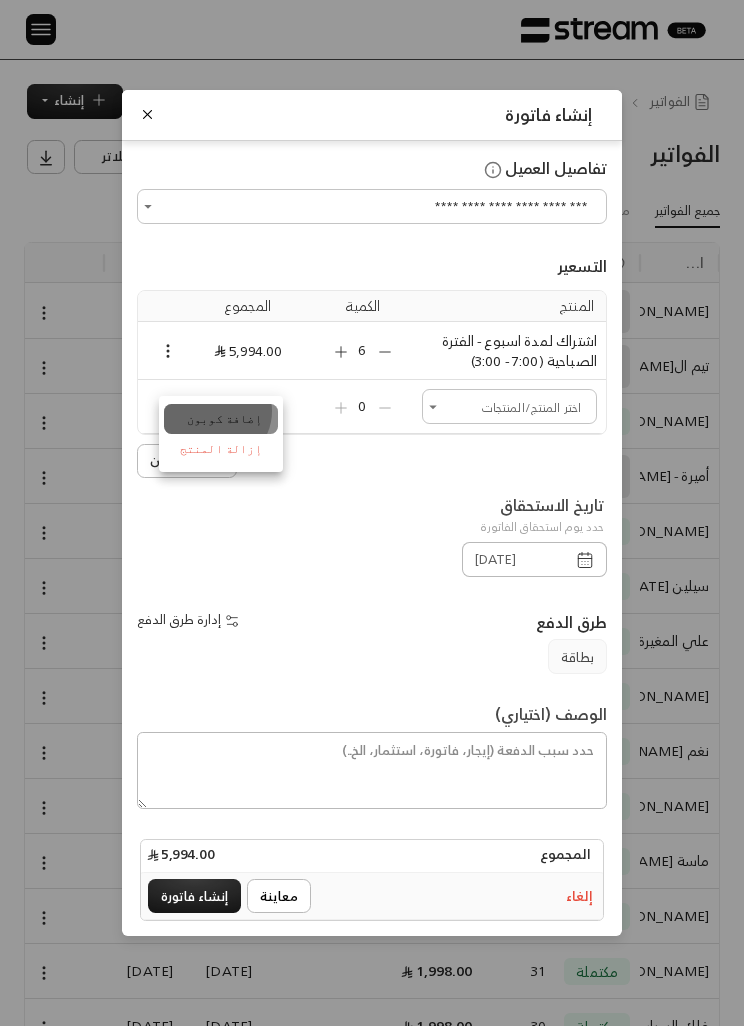 click on "إضافة كوبون" at bounding box center [221, 419] 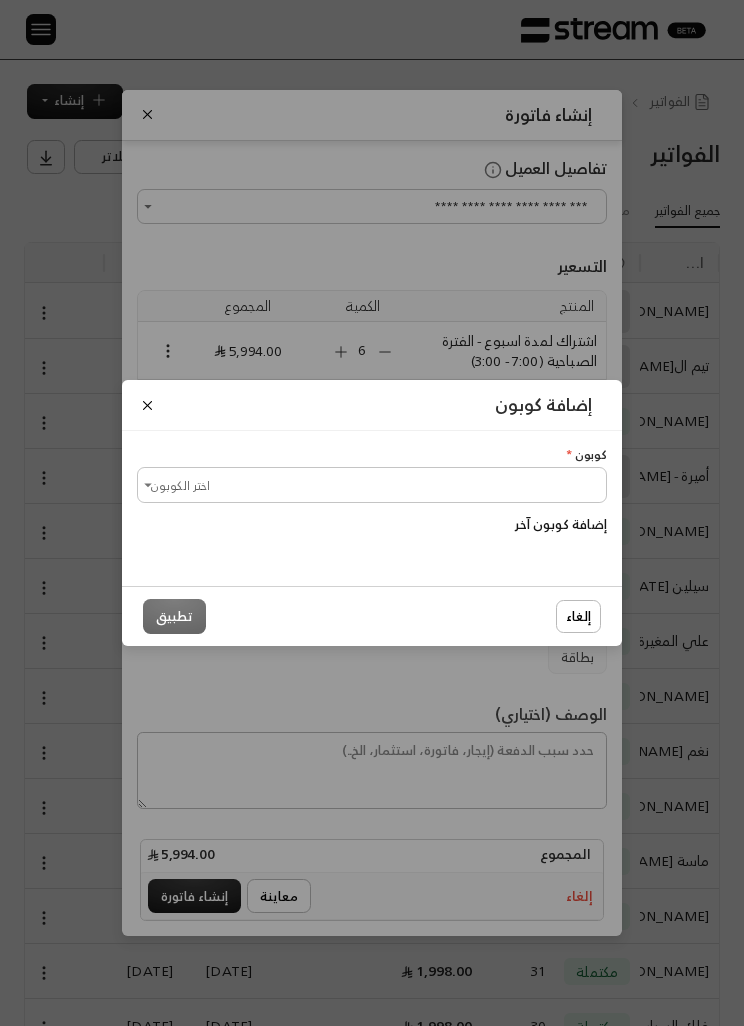 scroll, scrollTop: 0, scrollLeft: 0, axis: both 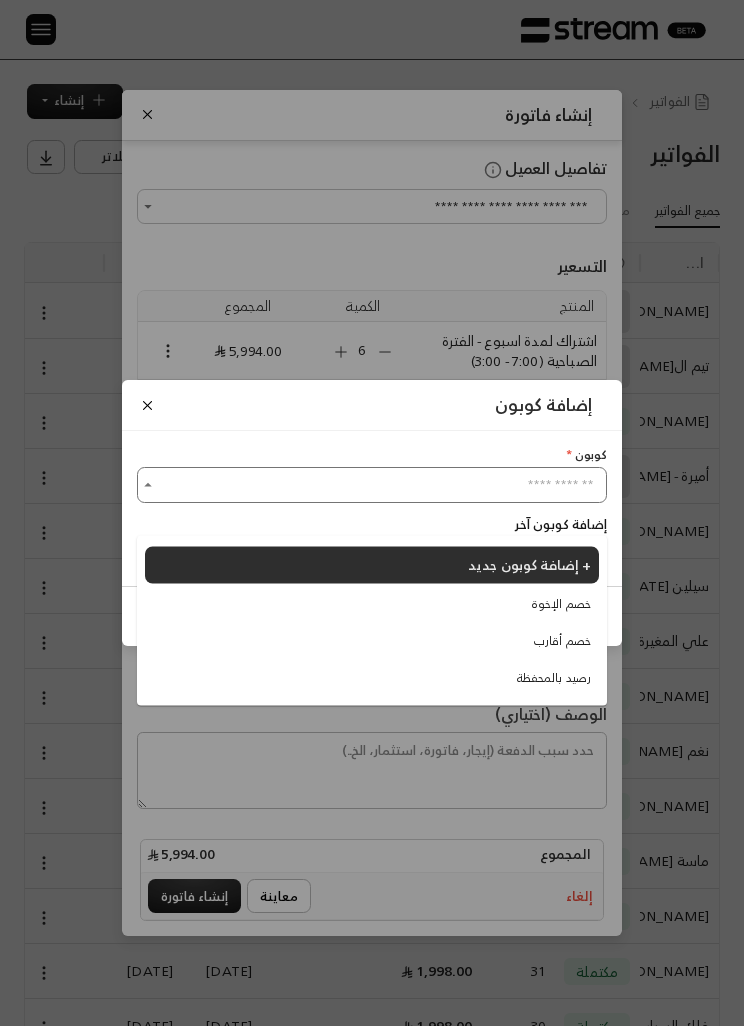 click on "خصم الإخوة" at bounding box center [561, 603] 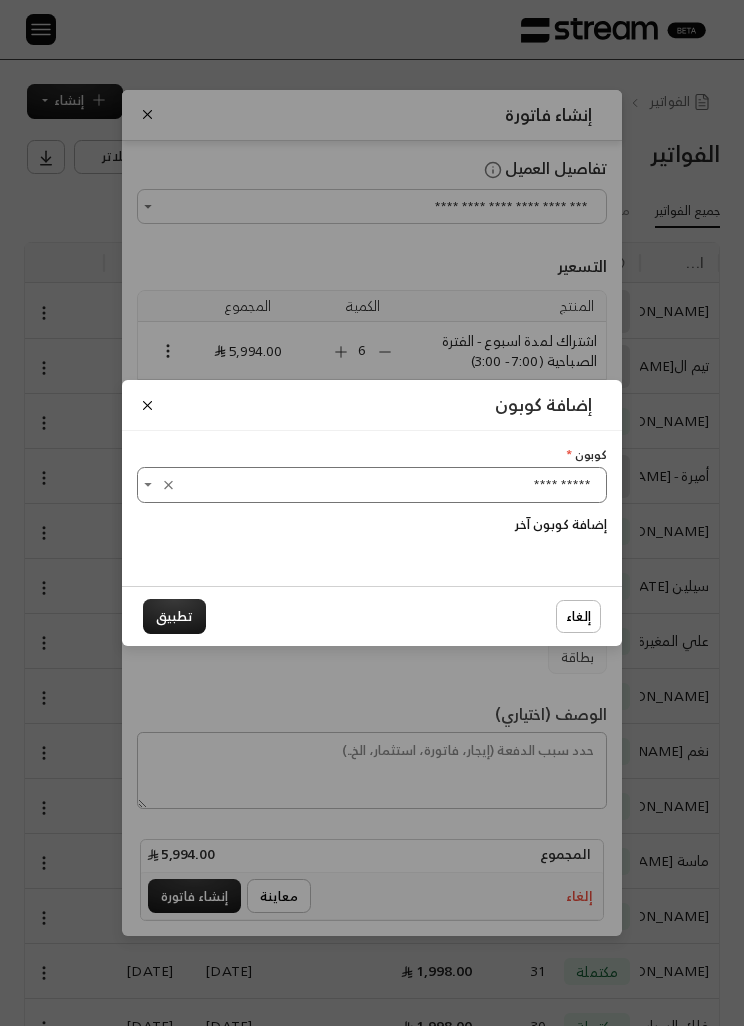 click on "تطبيق" at bounding box center [174, 616] 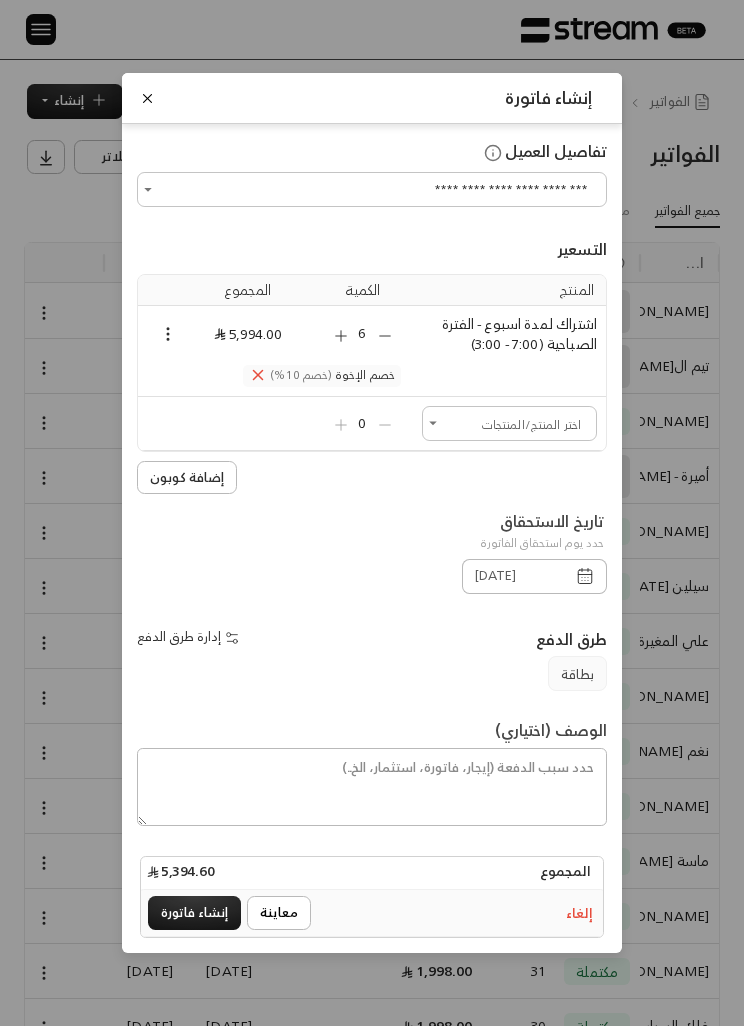 click 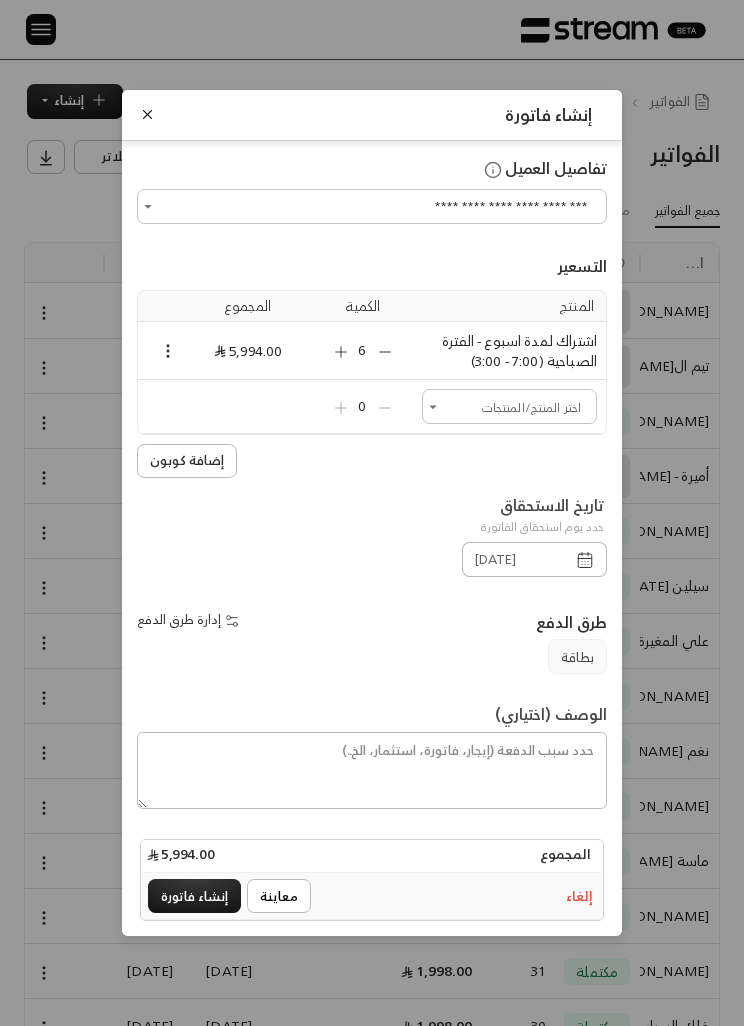 click at bounding box center (147, 114) 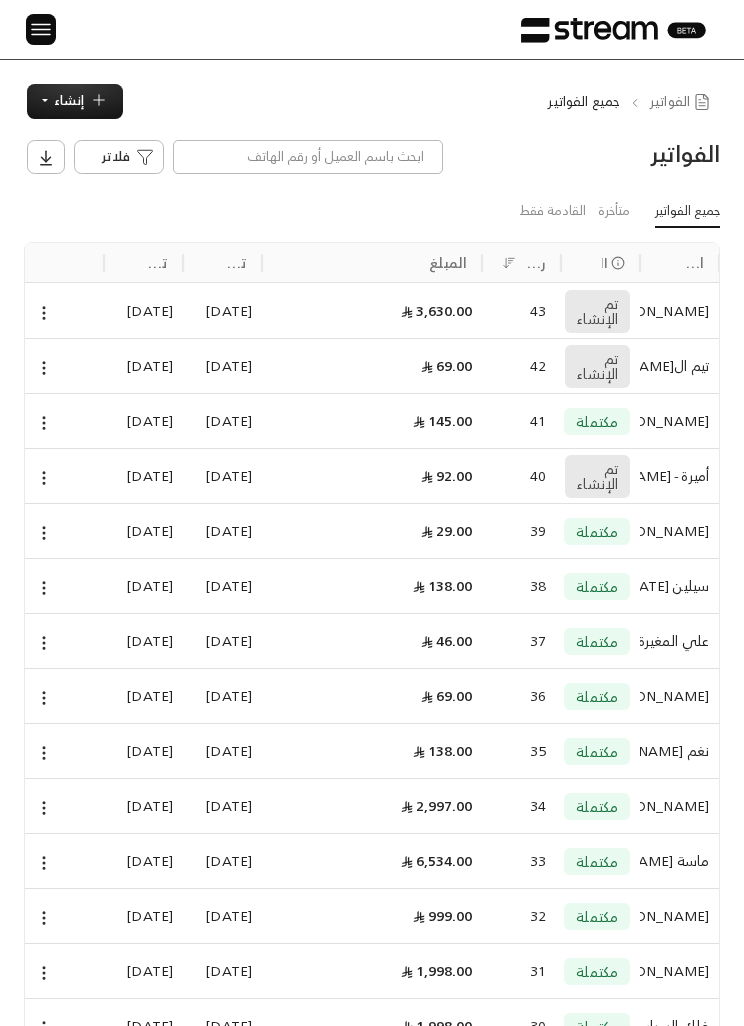 click on "الفواتير فلاتر" at bounding box center [372, 157] 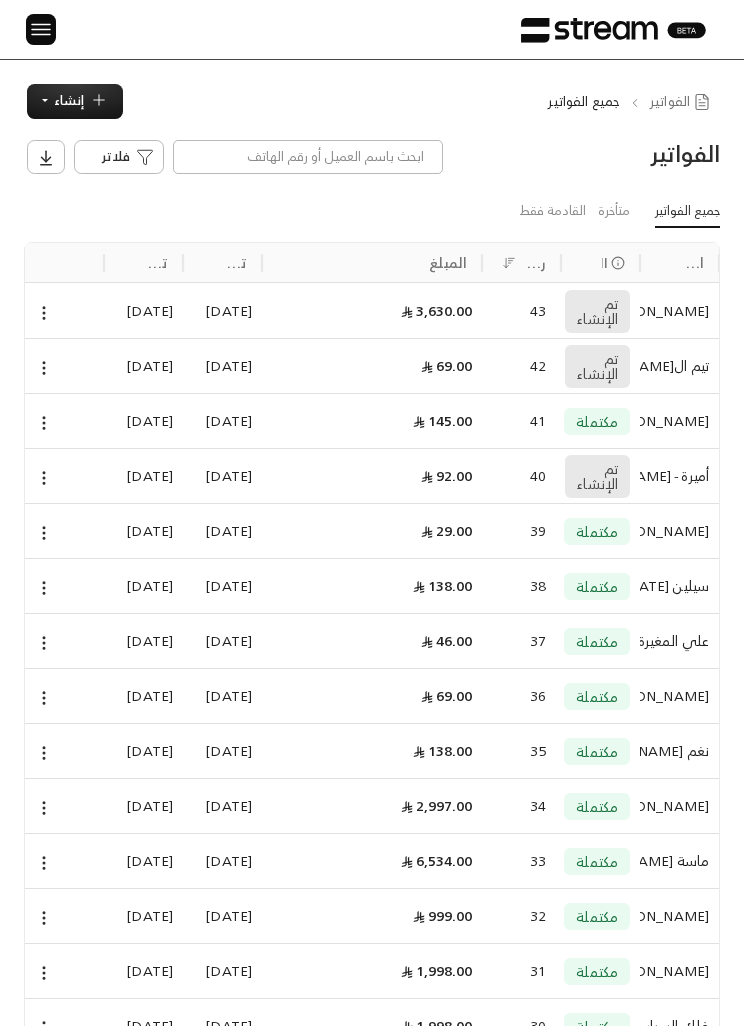 click on "[DATE]" at bounding box center (222, 586) 